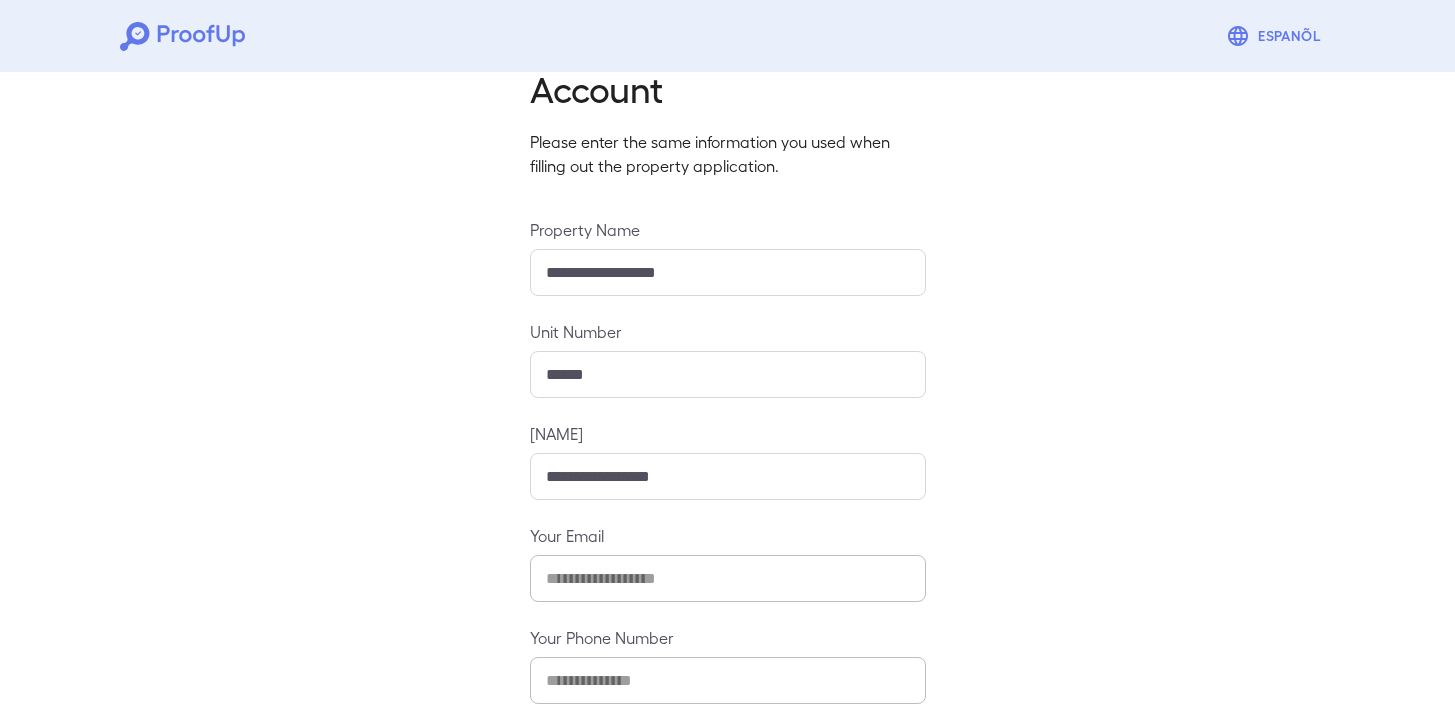 scroll, scrollTop: 180, scrollLeft: 0, axis: vertical 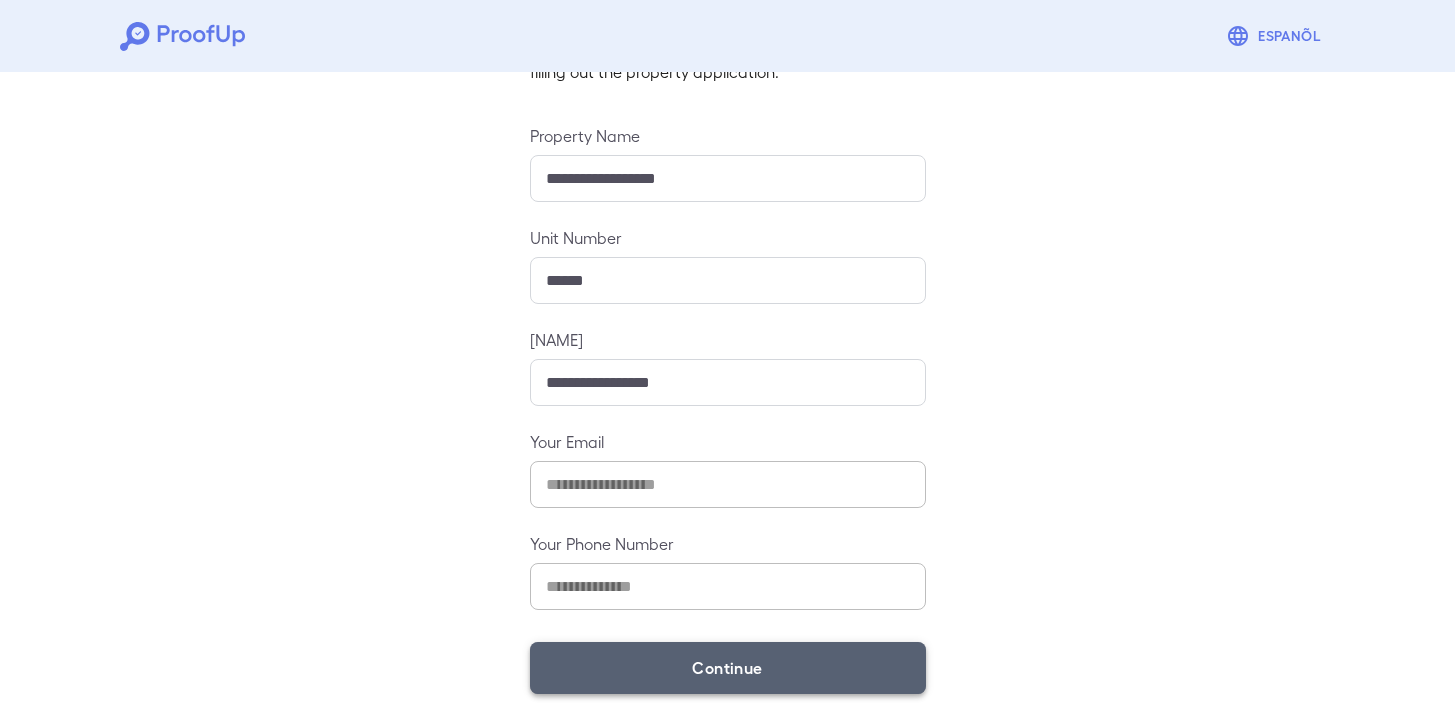click on "Continue" at bounding box center [728, 668] 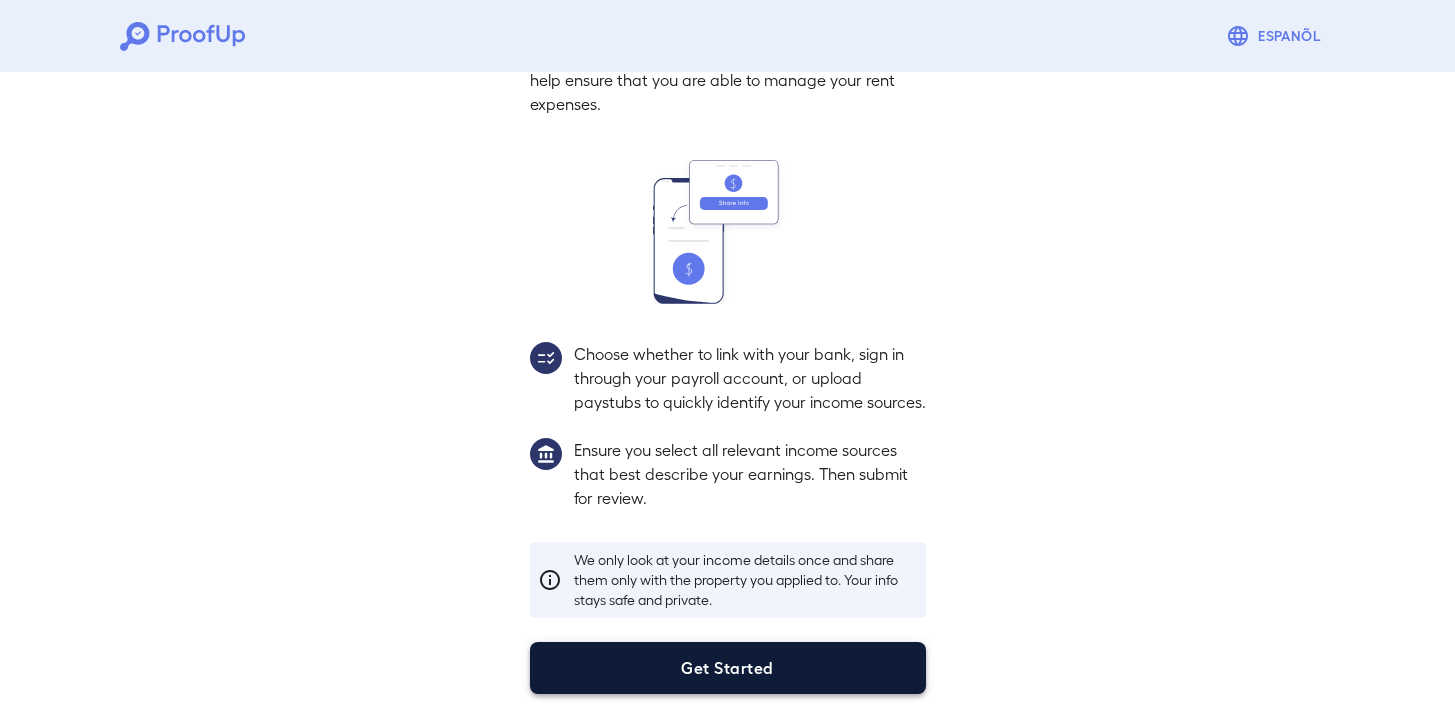 scroll, scrollTop: 151, scrollLeft: 0, axis: vertical 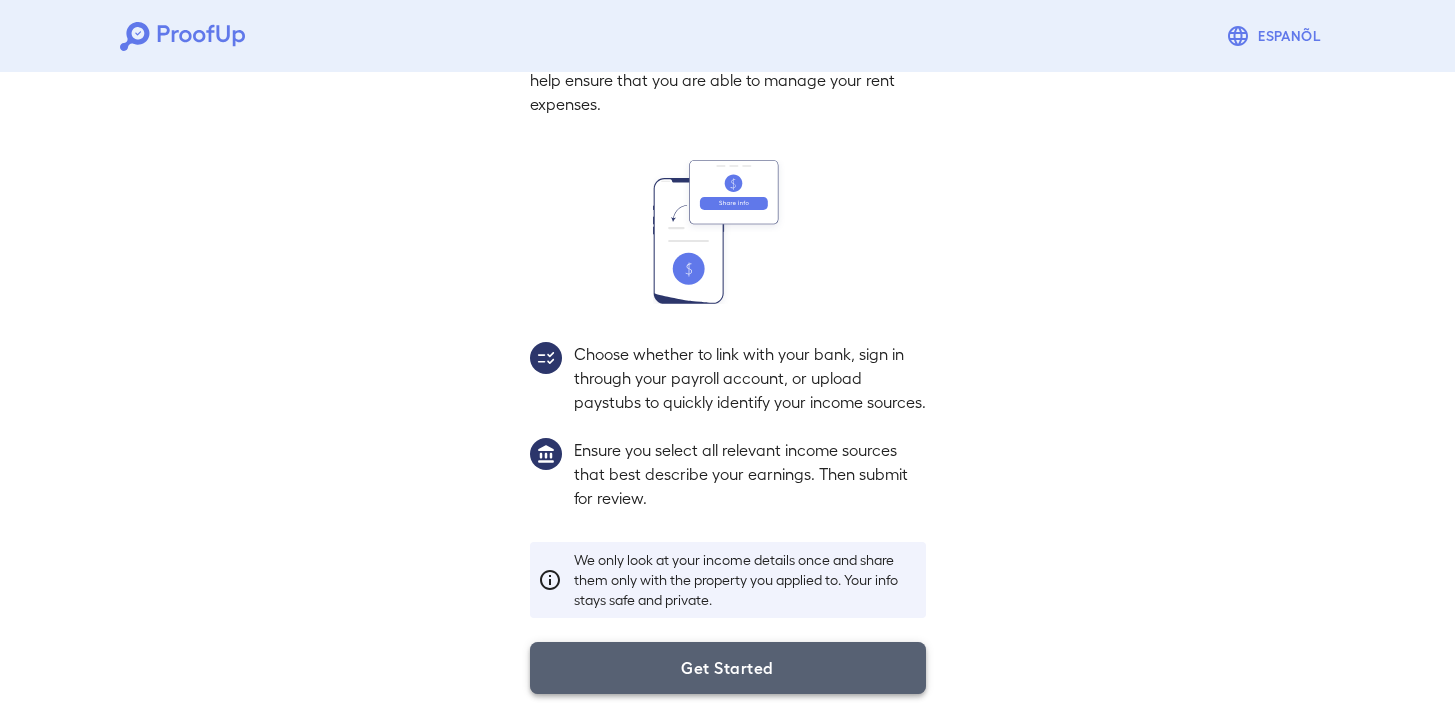 click on "Get Started" at bounding box center [728, 668] 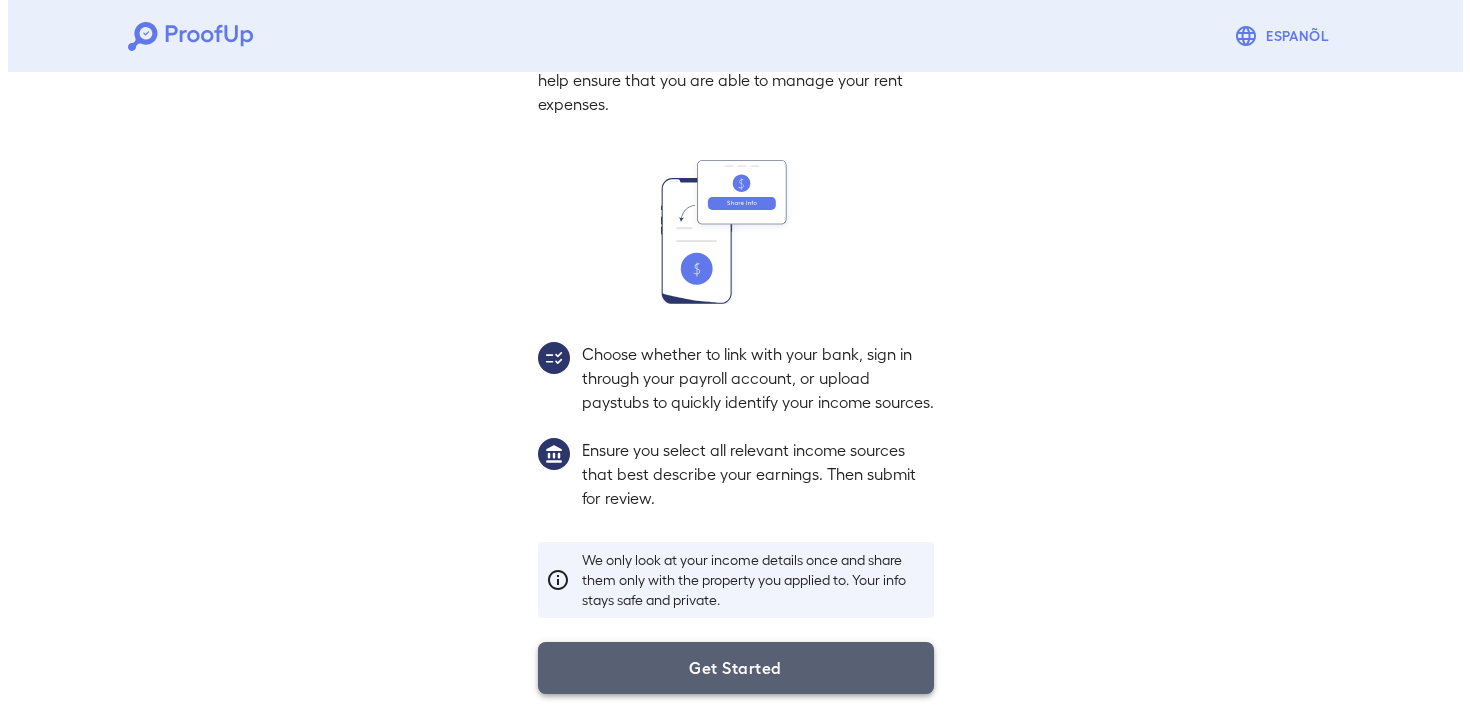 scroll, scrollTop: 38, scrollLeft: 0, axis: vertical 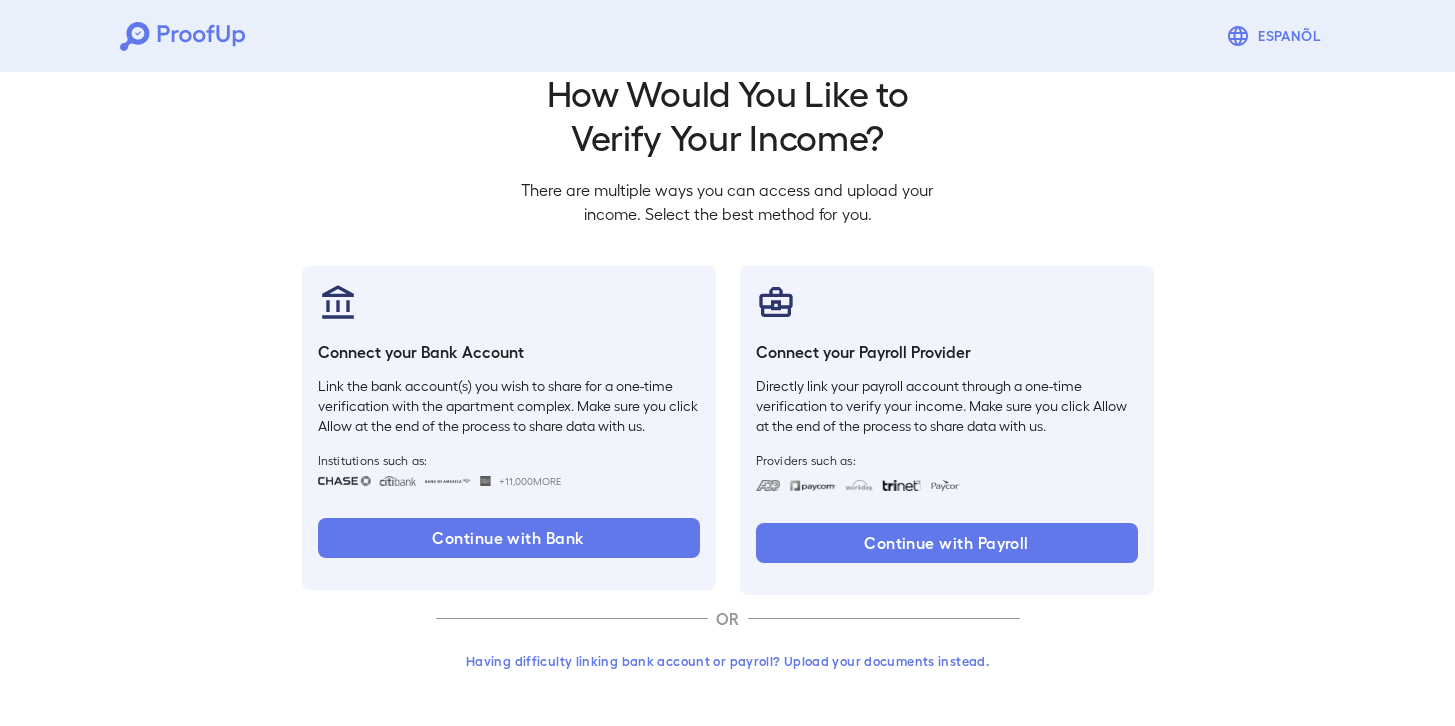 click on "Having difficulty linking bank account or payroll? Upload your documents instead." at bounding box center (728, 661) 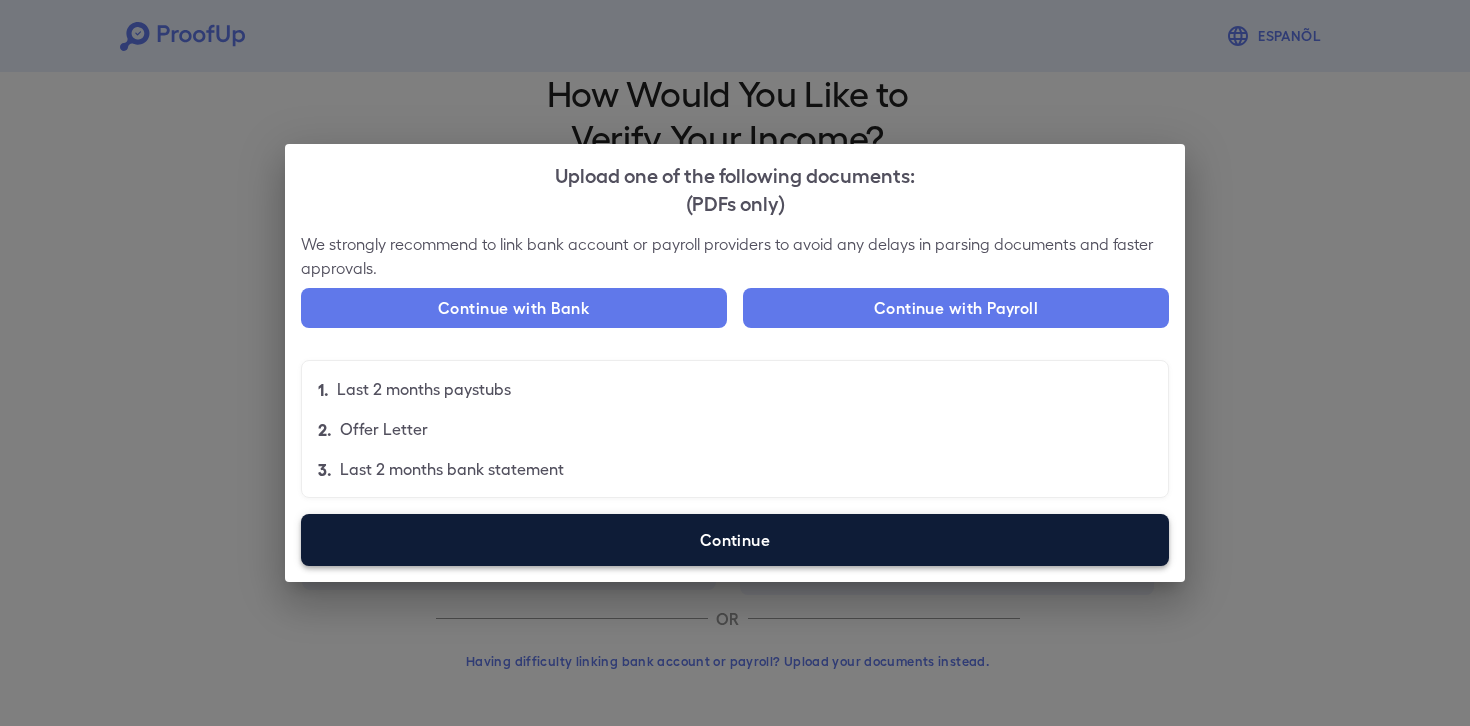 click on "Continue" at bounding box center [735, 540] 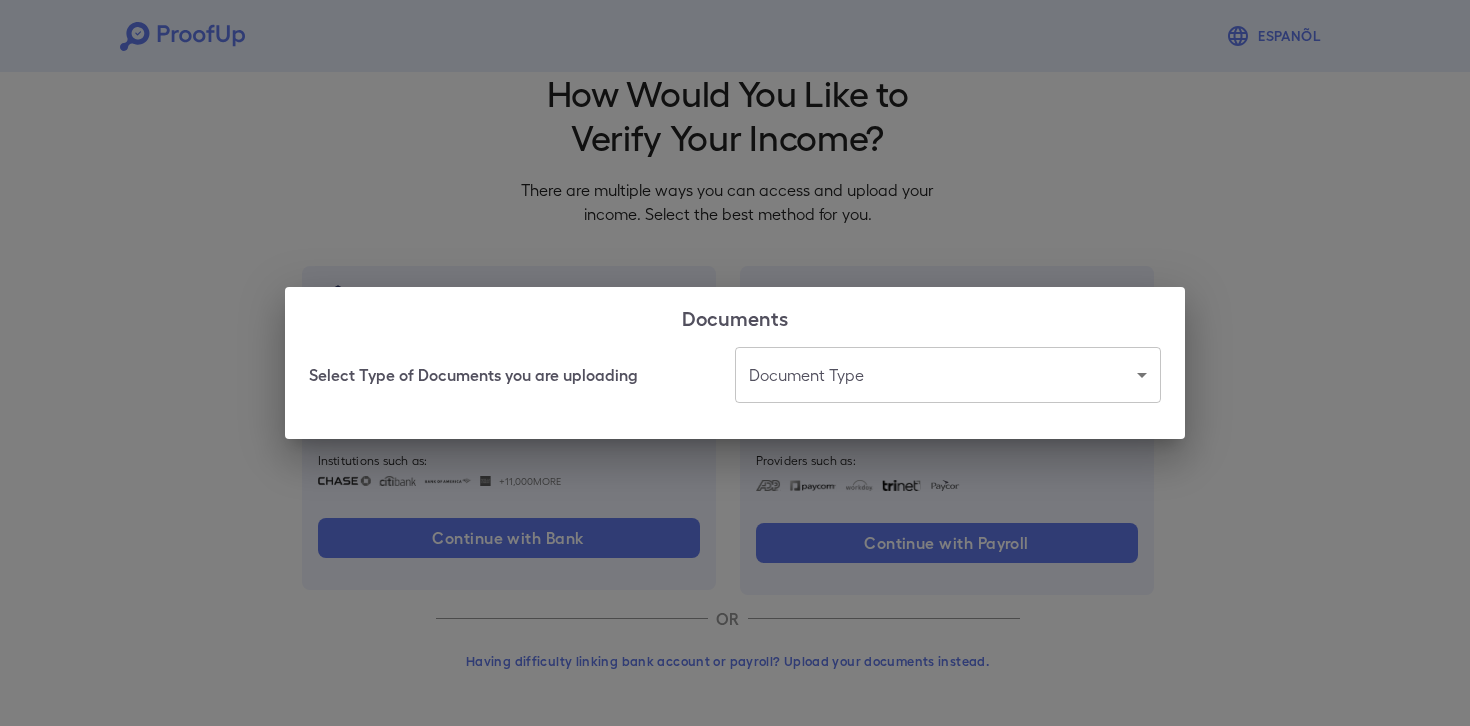 click on "Espanõl Go back How Would You Like to Verify Your Income? There are multiple ways you can access and upload your income. Select the best method for you. Connect your Bank Account Link the bank account(s) you wish to share for a one-time verification with the apartment complex. Make sure you click Allow at the end of the process to share data with us. Institutions such as: +11,000 More Continue with Bank Connect your Payroll Provider Directly link your payroll account through a one-time verification to verify your income. Make sure you click Allow at the end of the process to share data with us. Providers such as: Continue with Payroll OR Having difficulty linking bank account or payroll? Upload your documents instead. Documents Select Type of Documents you are uploading Document Type" at bounding box center [735, 344] 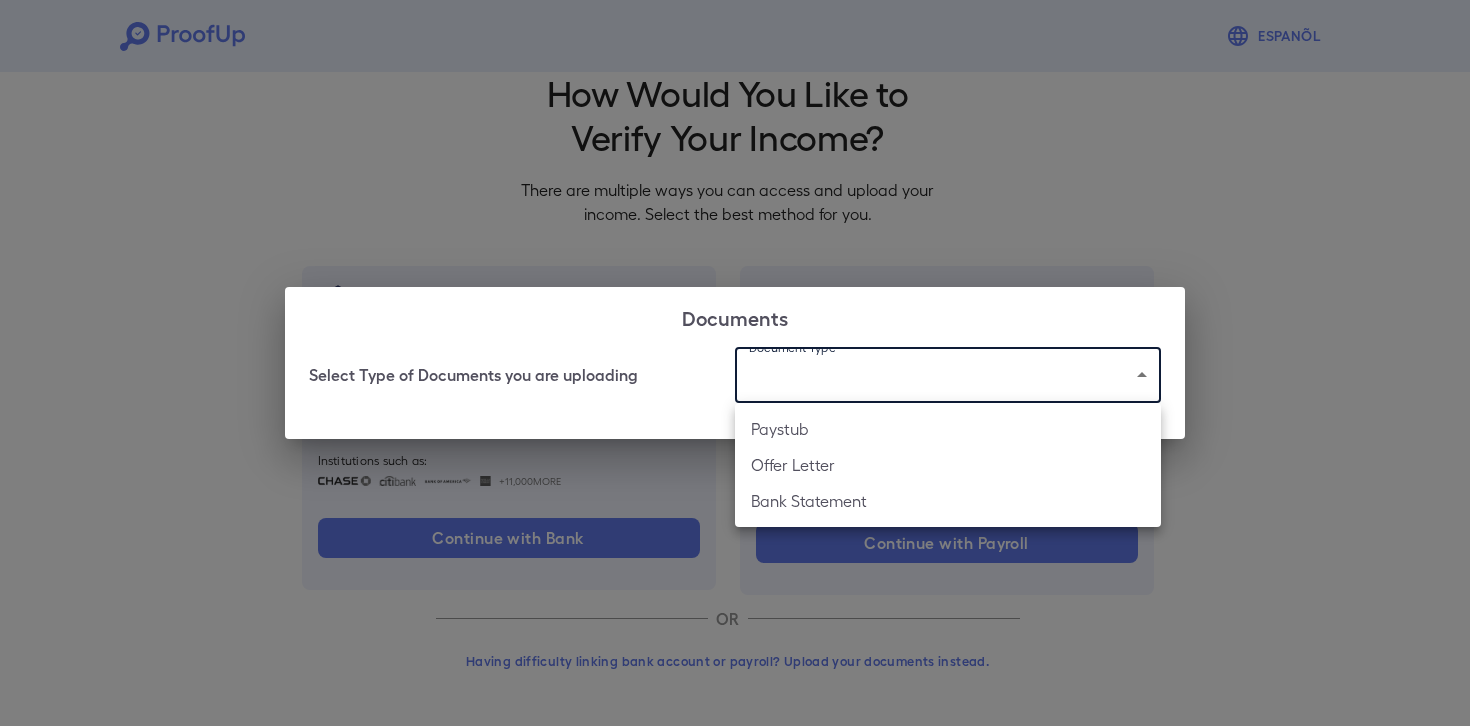 click on "Paystub" at bounding box center [948, 429] 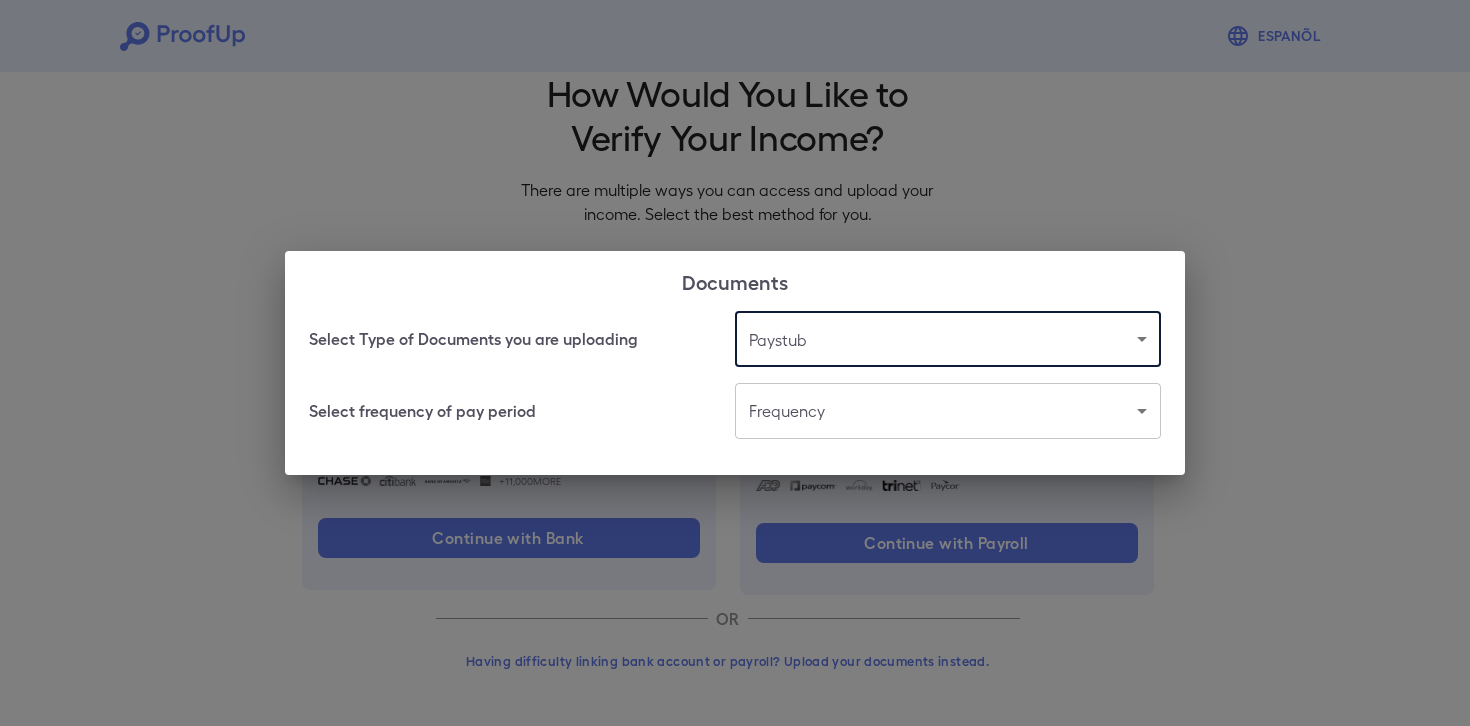 click on "Espanõl Go back How Would You Like to Verify Your Income? There are multiple ways you can access and upload your income. Select the best method for you. Connect your Bank Account Link the bank account(s) you wish to share for a one-time verification with the apartment complex. Make sure you click Allow at the end of the process to share data with us. Institutions such as: +11,000 More Continue with Bank Connect your Payroll Provider Directly link your payroll account through a one-time verification to verify your income. Make sure you click Allow at the end of the process to share data with us. Providers such as: Continue with Payroll OR Having difficulty linking bank account or payroll? Upload your documents instead. Documents Select Type of Documents you are uploading Paystub ******* Select frequency of pay period Frequency" at bounding box center [735, 344] 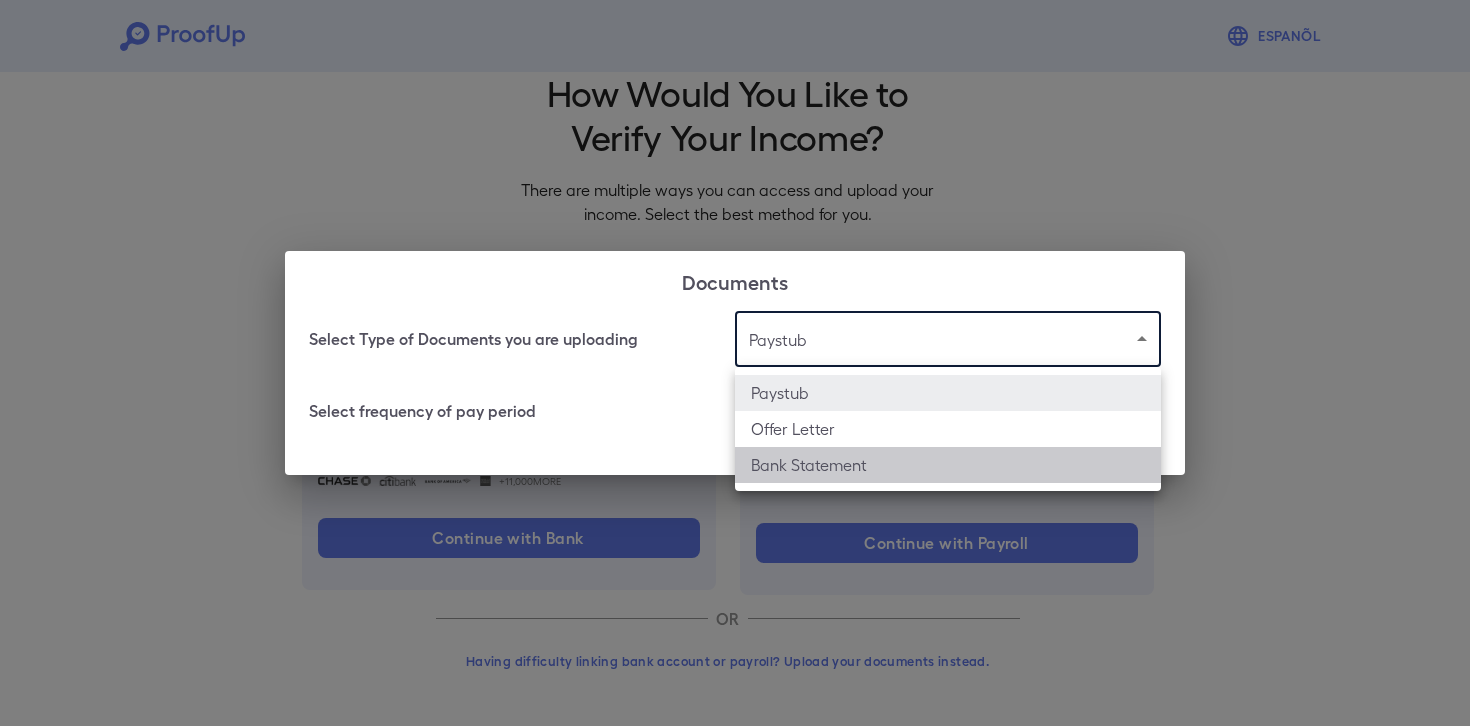 click on "Bank Statement" at bounding box center [948, 465] 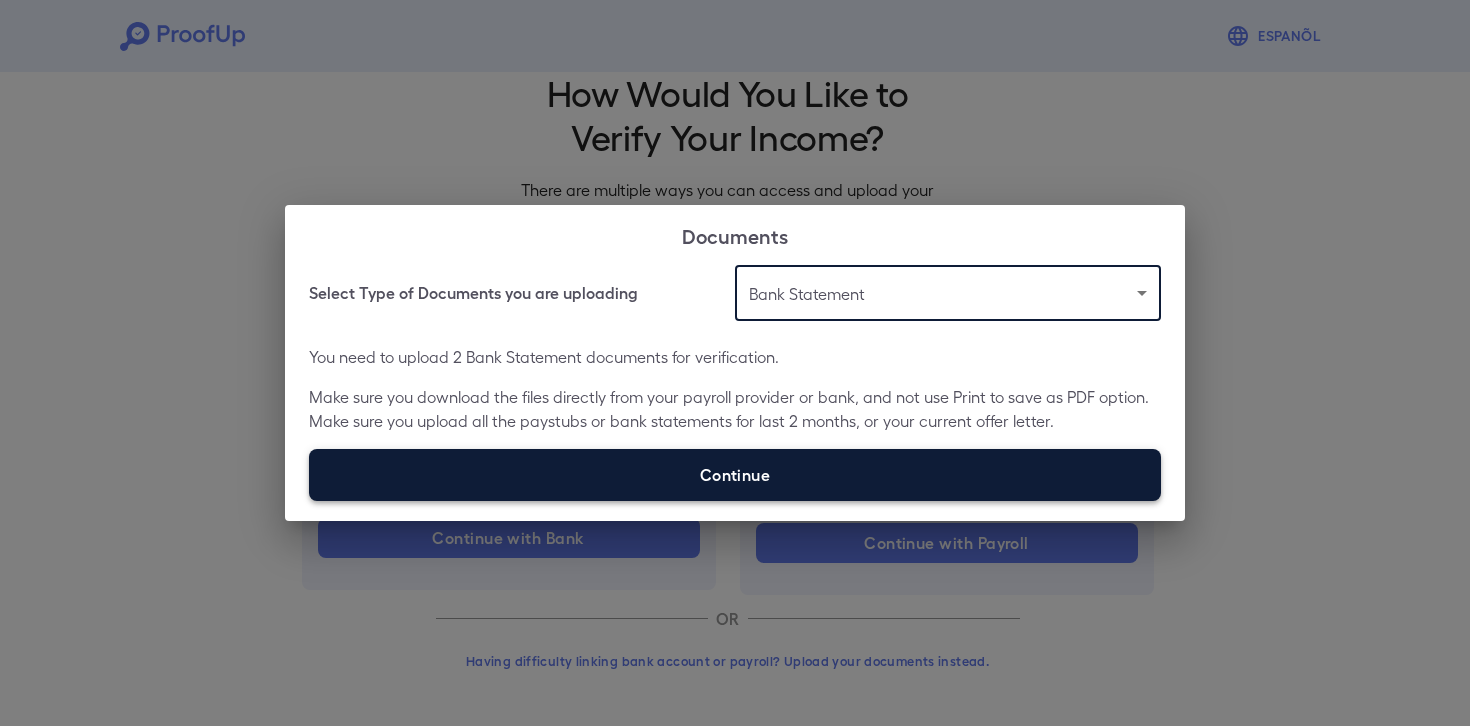 click on "Continue" at bounding box center [735, 475] 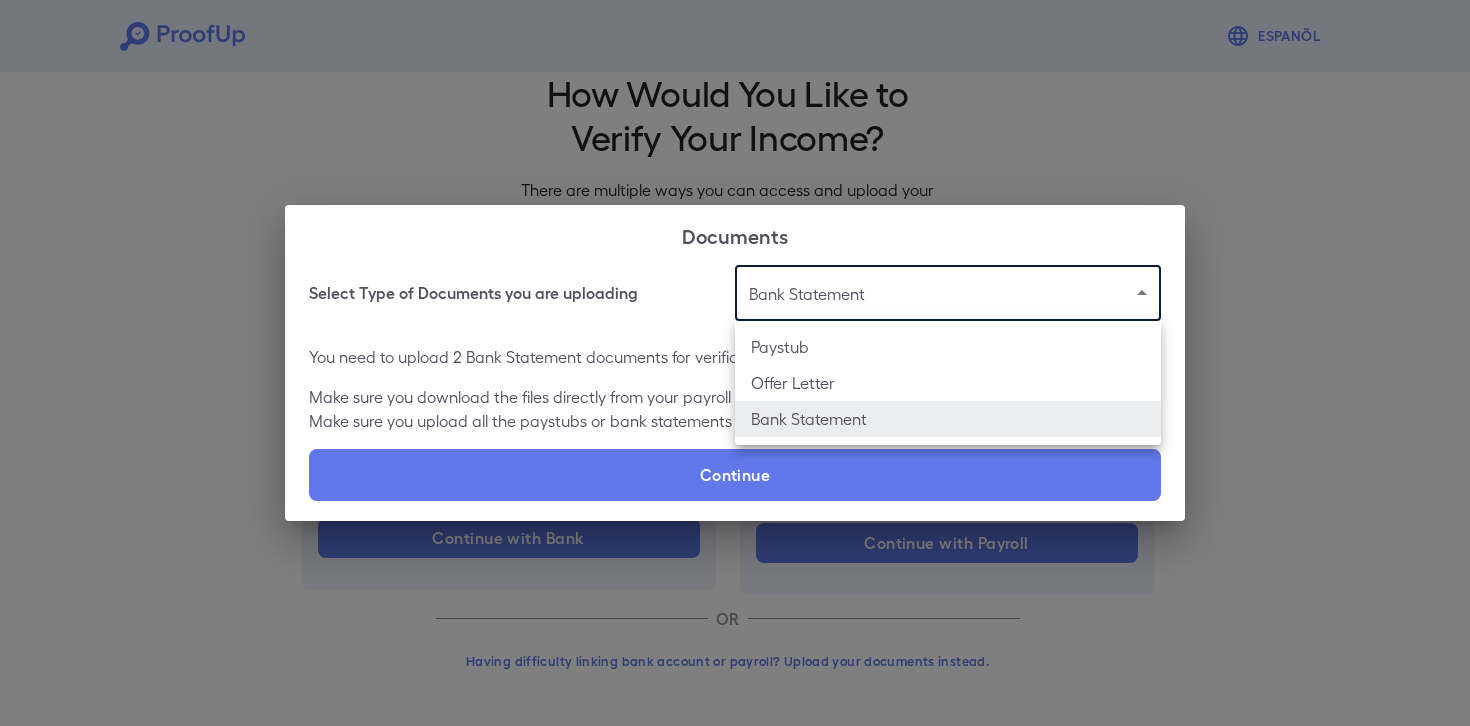click on "**********" at bounding box center (735, 344) 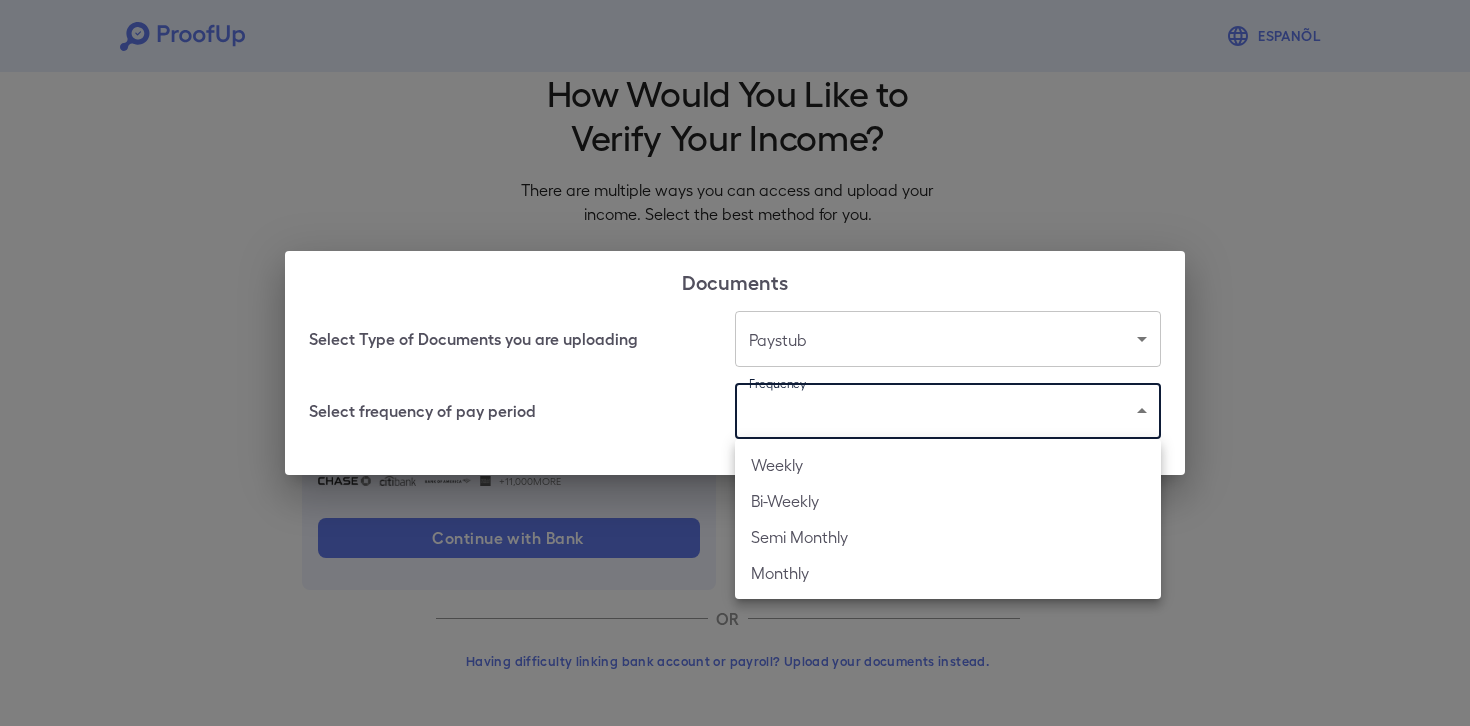click on "Espanõl Go back How Would You Like to Verify Your Income? There are multiple ways you can access and upload your income. Select the best method for you. Connect your Bank Account Link the bank account(s) you wish to share for a one-time verification with the apartment complex. Make sure you click Allow at the end of the process to share data with us. Institutions such as: +11,000 More Continue with Bank Connect your Payroll Provider Directly link your payroll account through a one-time verification to verify your income. Make sure you click Allow at the end of the process to share data with us. Providers such as: Continue with Payroll OR Having difficulty linking bank account or payroll? Upload your documents instead. Documents Select Type of Documents you are uploading Paystub ******* Select frequency of pay period Frequency Weekly Bi-Weekly Semi Monthly Monthly" at bounding box center (735, 344) 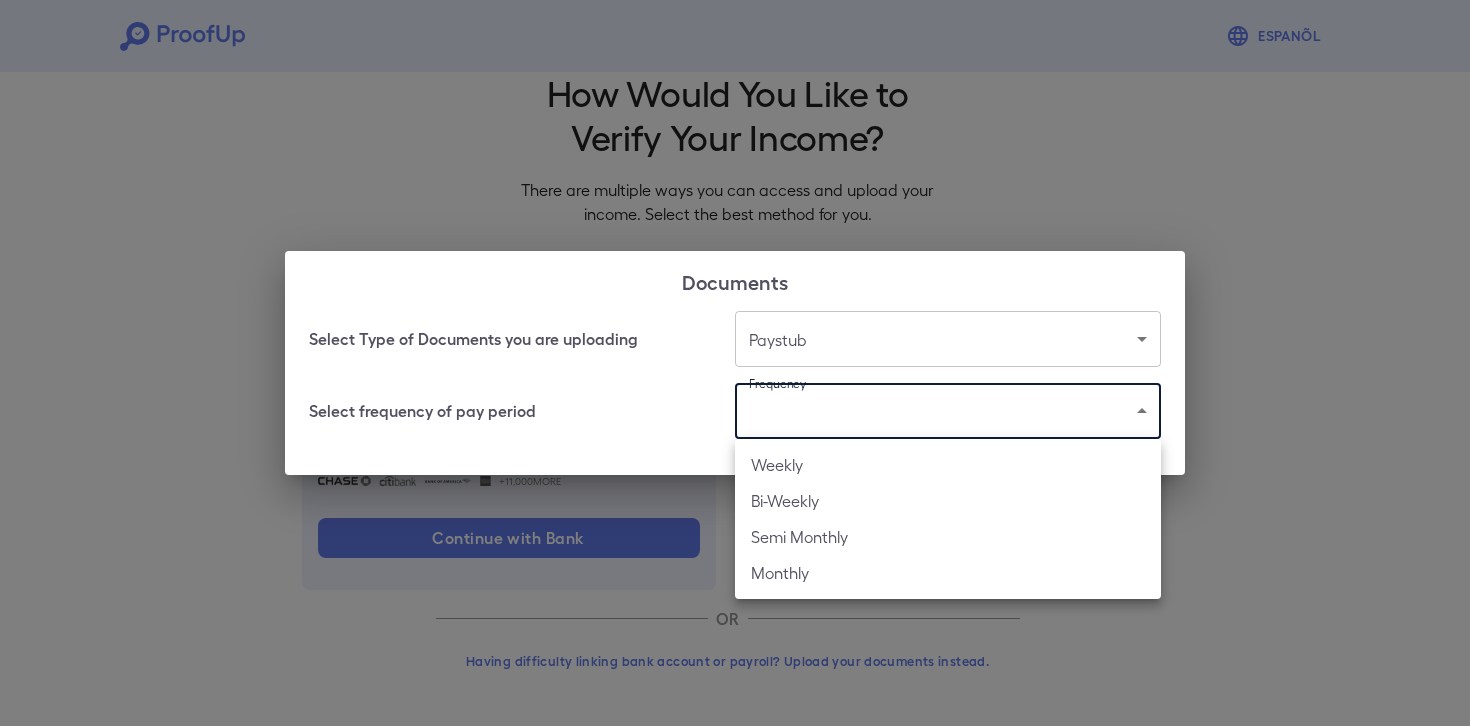click on "Bi-Weekly" at bounding box center (948, 501) 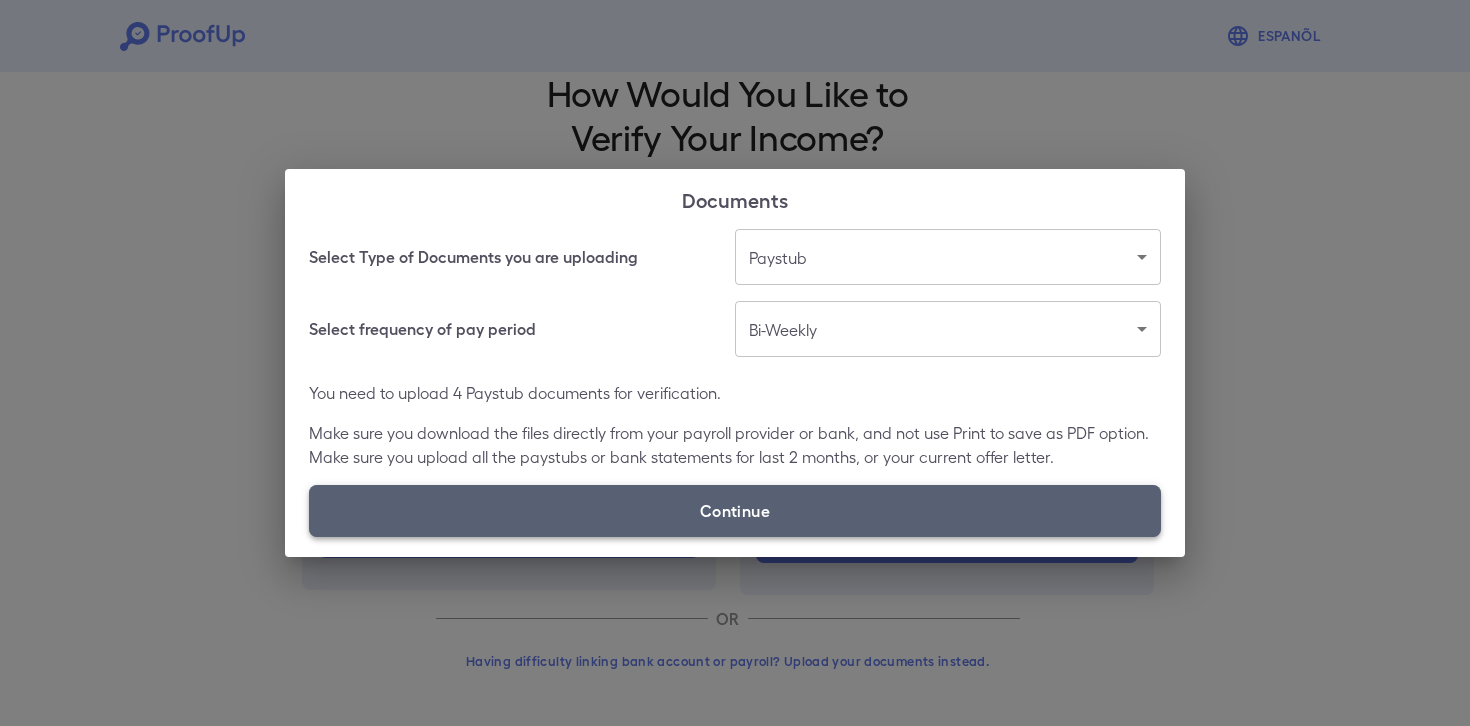 click on "Continue" at bounding box center [735, 511] 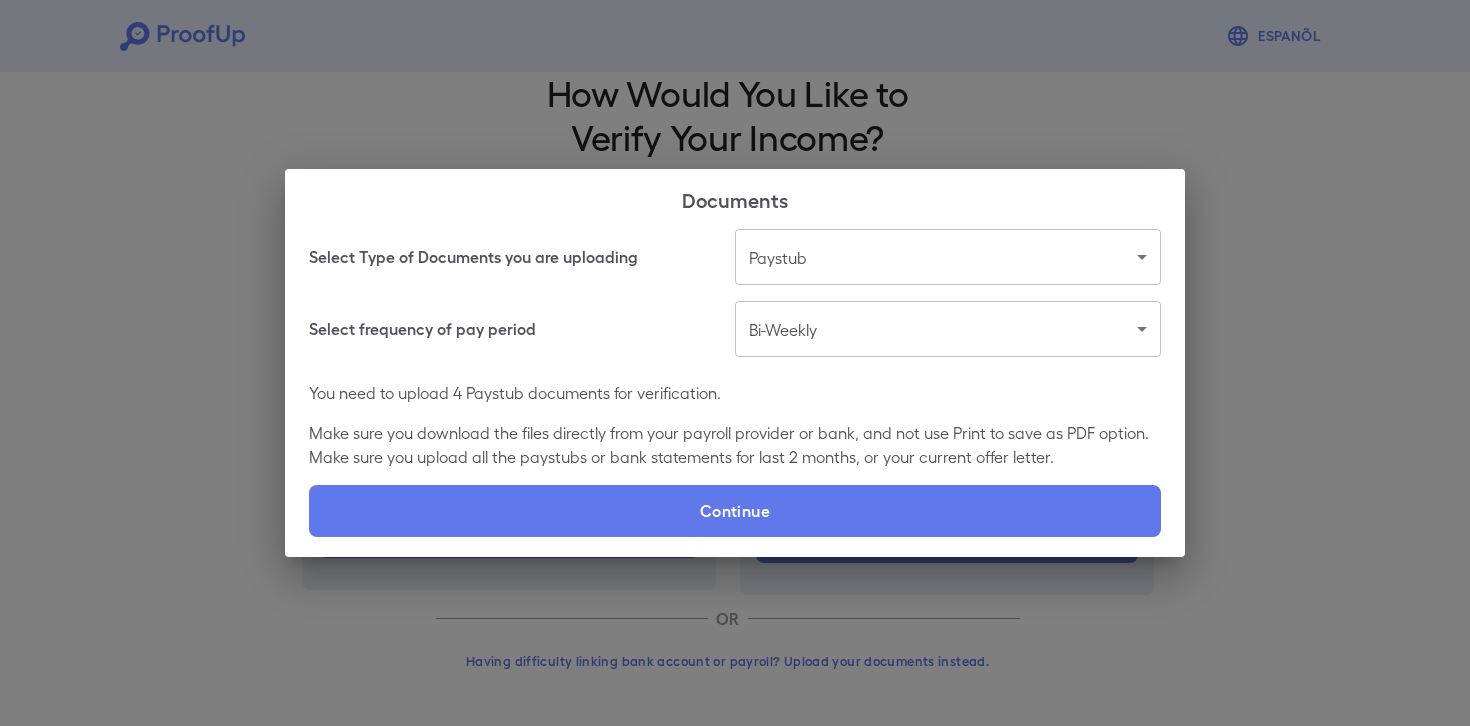 click on "Espanõl Go back How Would You Like to Verify Your Income? There are multiple ways you can access and upload your income. Select the best method for you. Connect your Bank Account Link the bank account(s) you wish to share for a one-time verification with the apartment complex. Make sure you click Allow at the end of the process to share data with us. Institutions such as: +11,000 More Continue with Bank Connect your Payroll Provider Directly link your payroll account through a one-time verification to verify your income. Make sure you click Allow at the end of the process to share data with us. Providers such as: Continue with Payroll OR Having difficulty linking bank account or payroll? Upload your documents instead. Documents Select Type of Documents you are uploading Paystub ******* Select frequency of pay period Bi-Weekly ********* You need to upload 4 Paystub documents for verification. Continue" at bounding box center (735, 344) 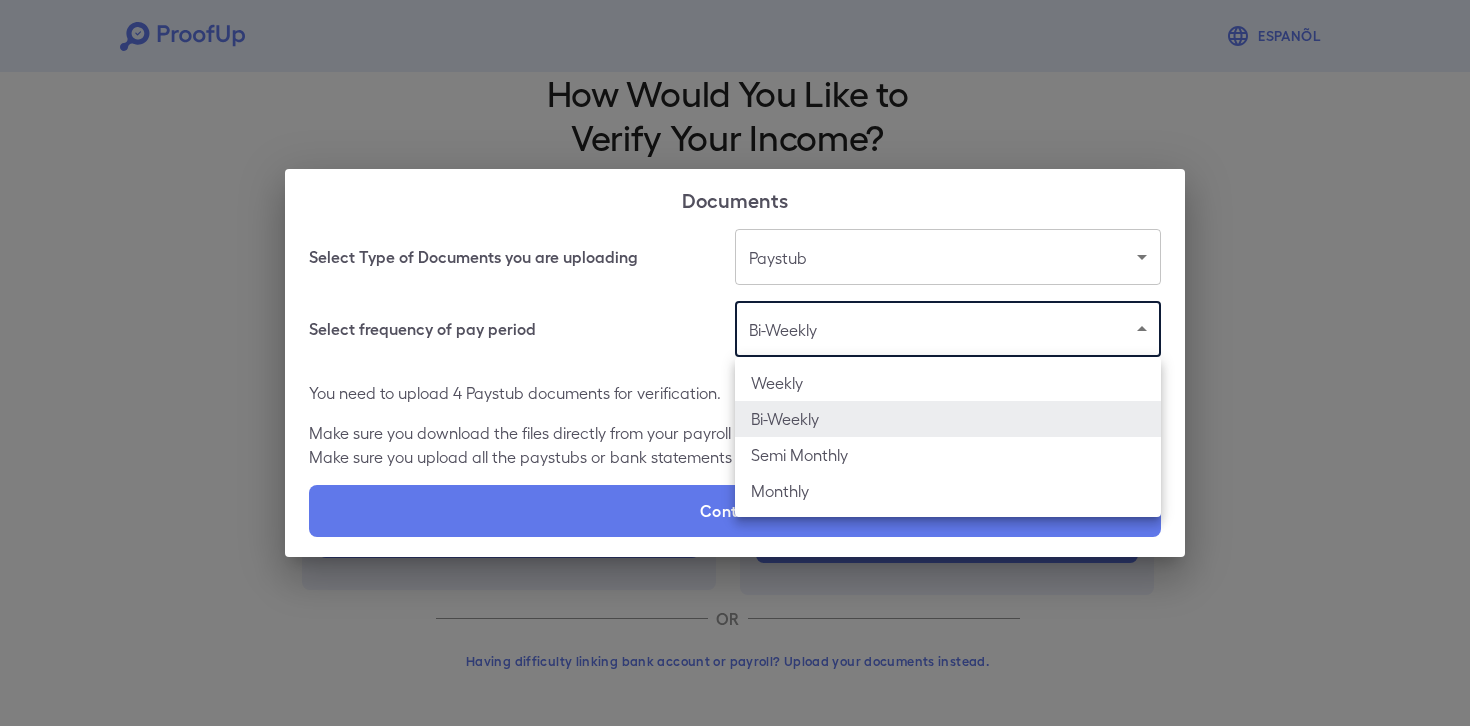click at bounding box center [735, 363] 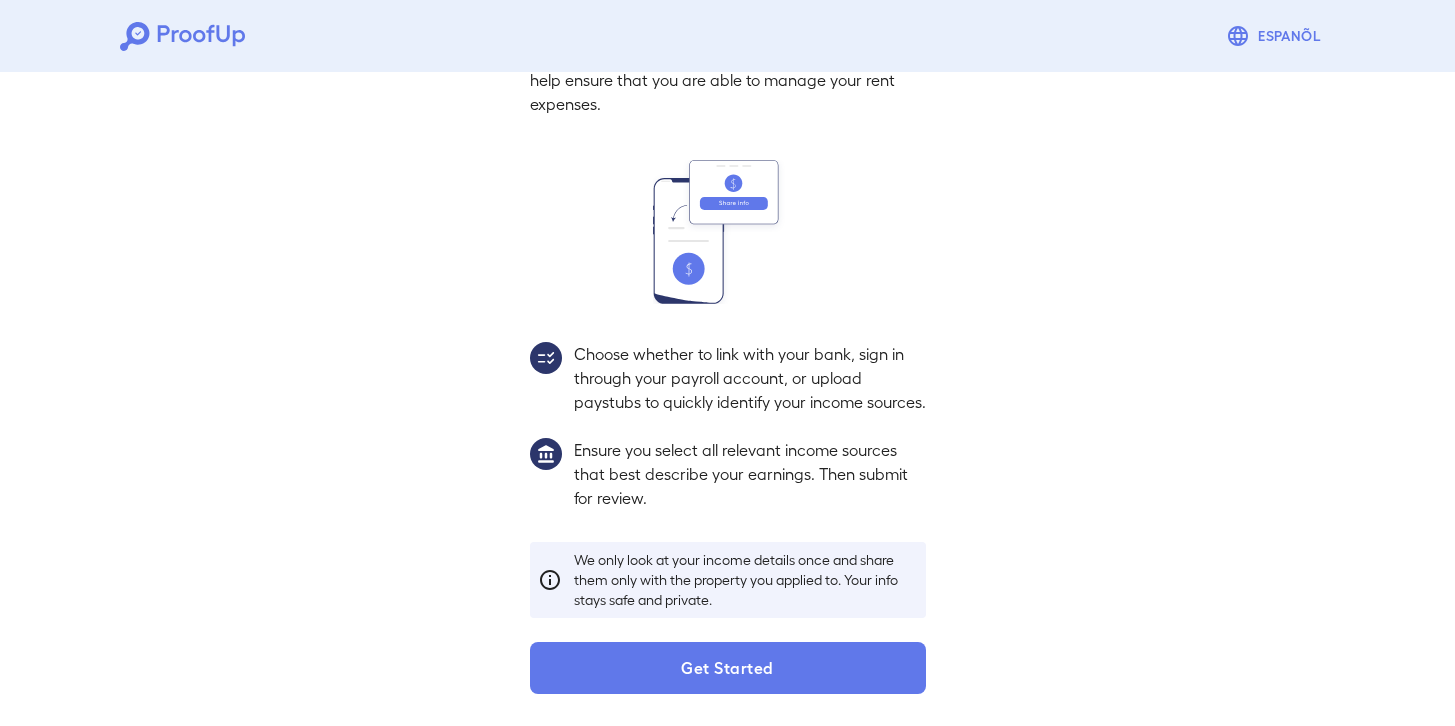 scroll, scrollTop: 151, scrollLeft: 0, axis: vertical 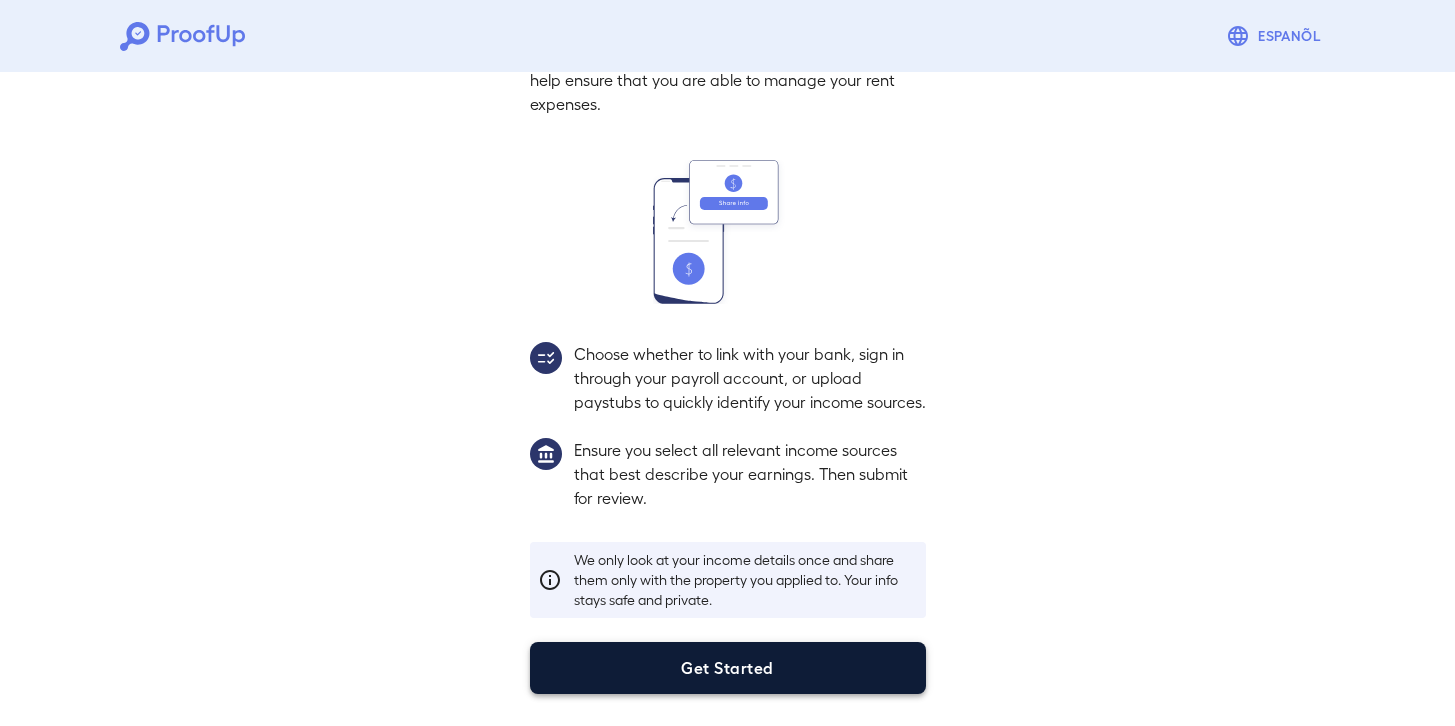 click on "Get Started" at bounding box center [728, 668] 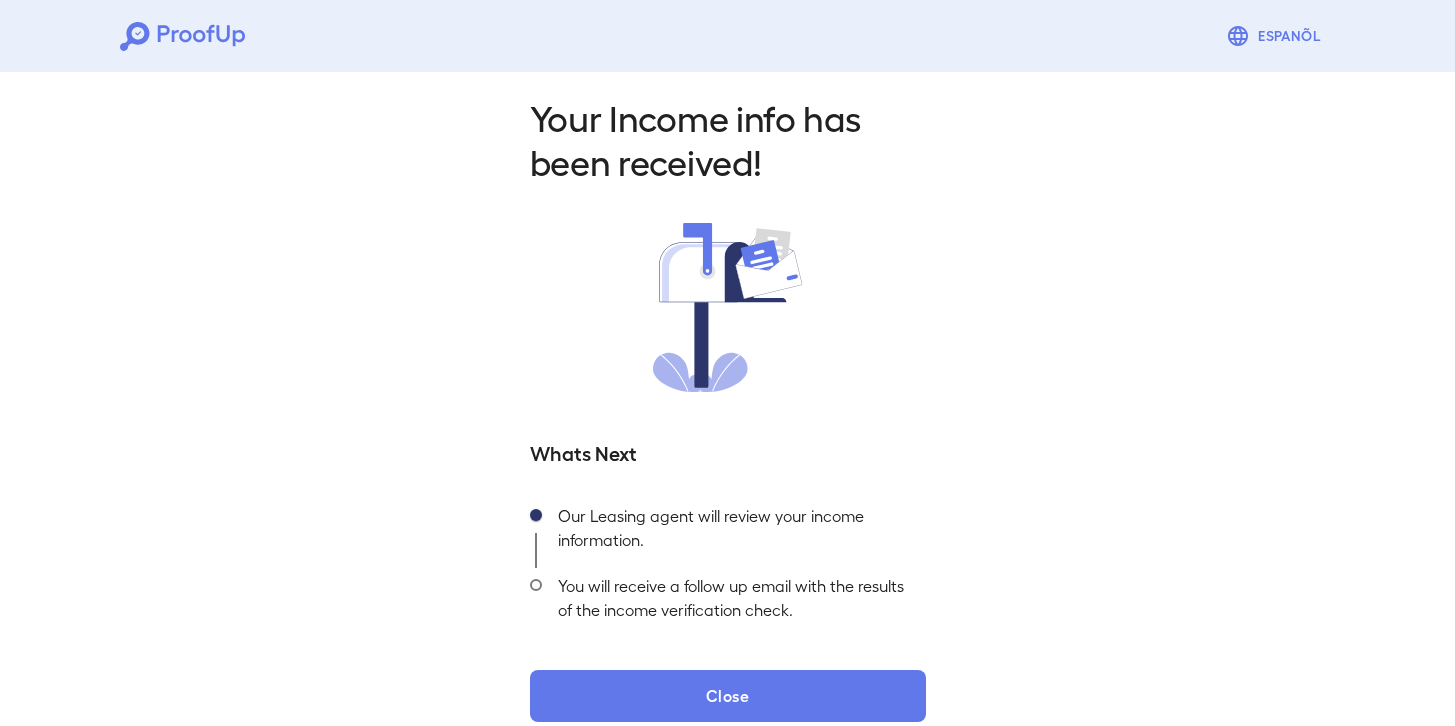scroll, scrollTop: 0, scrollLeft: 0, axis: both 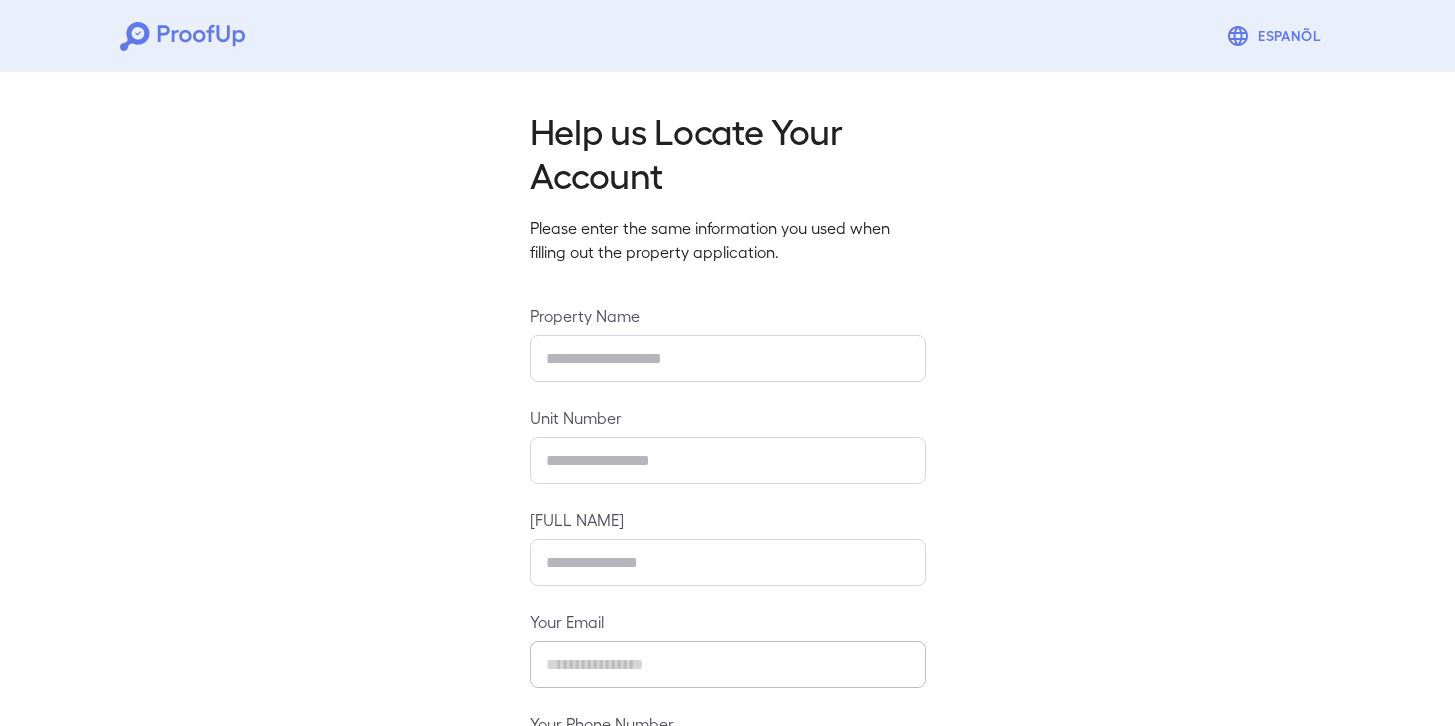 type on "**********" 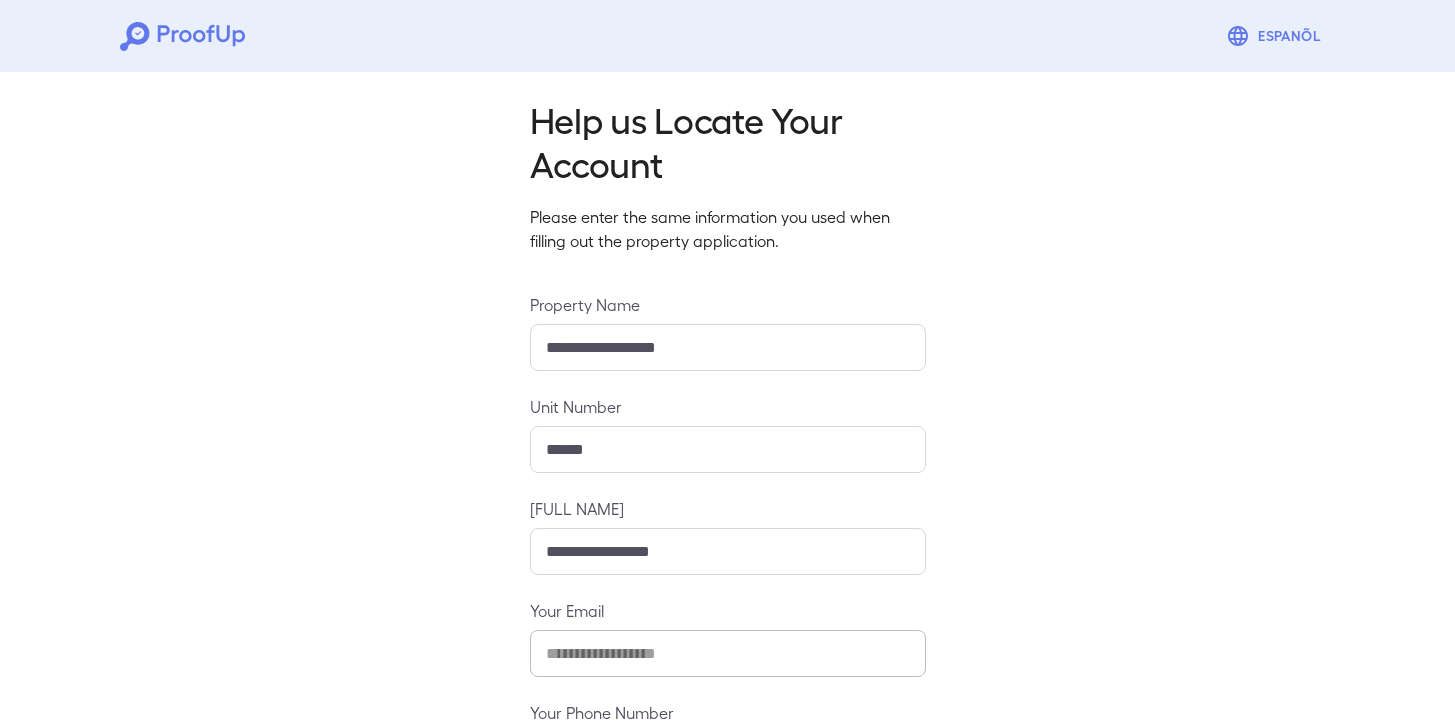 scroll, scrollTop: 180, scrollLeft: 0, axis: vertical 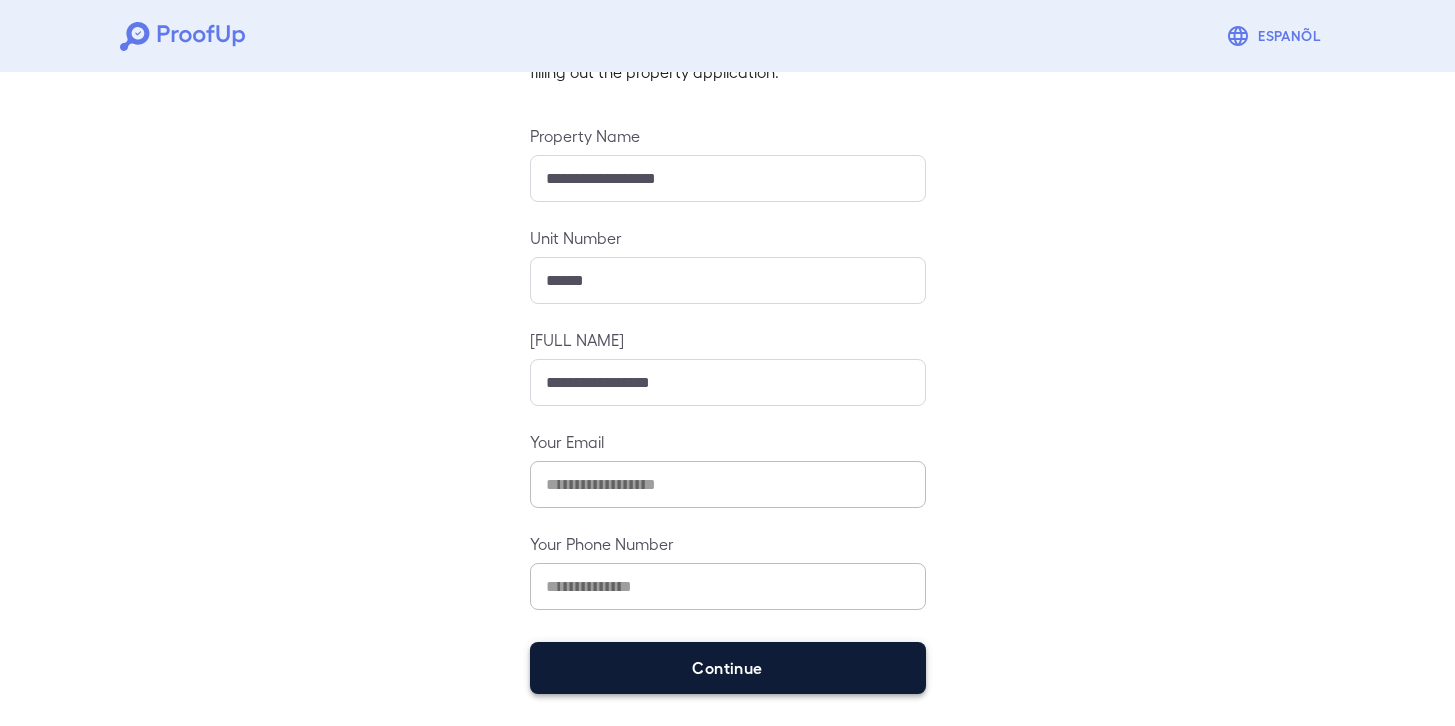 click on "Continue" at bounding box center (728, 668) 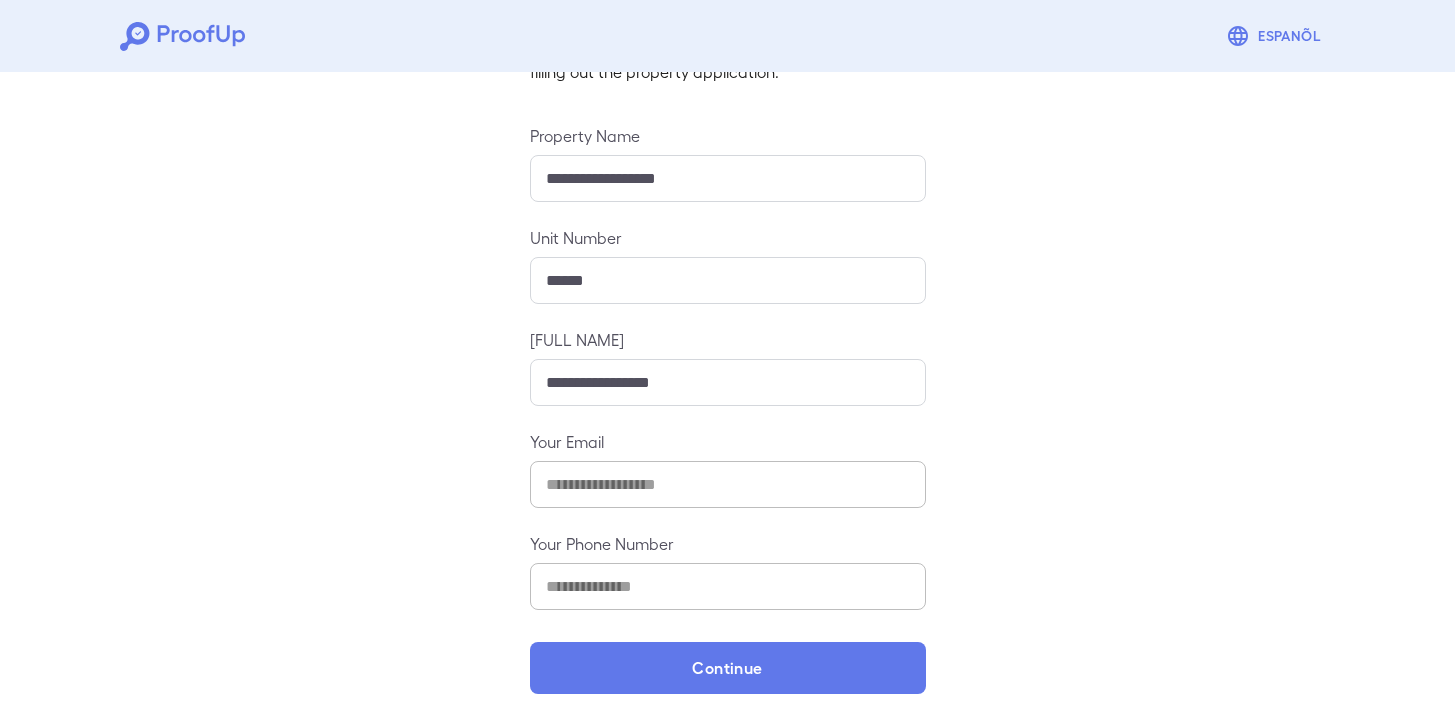 scroll, scrollTop: 151, scrollLeft: 0, axis: vertical 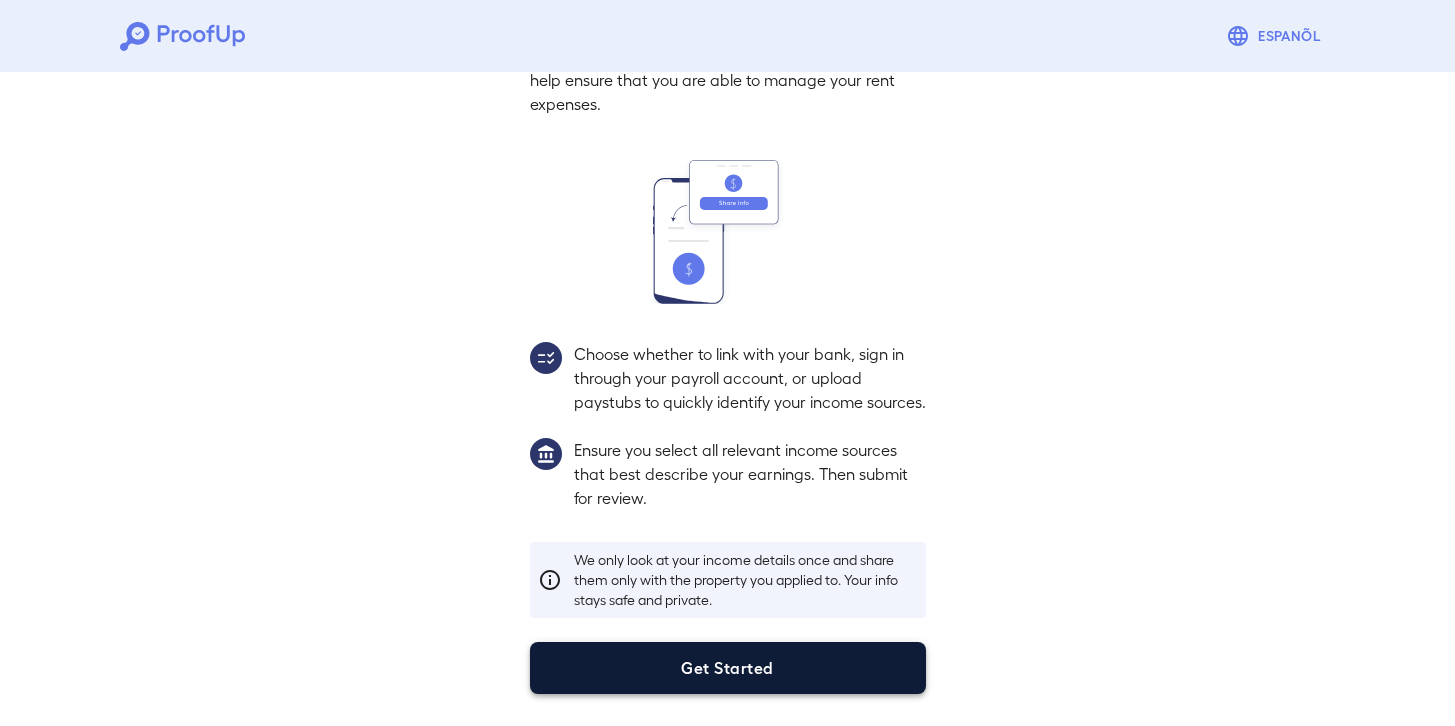 click on "Get Started" at bounding box center [728, 668] 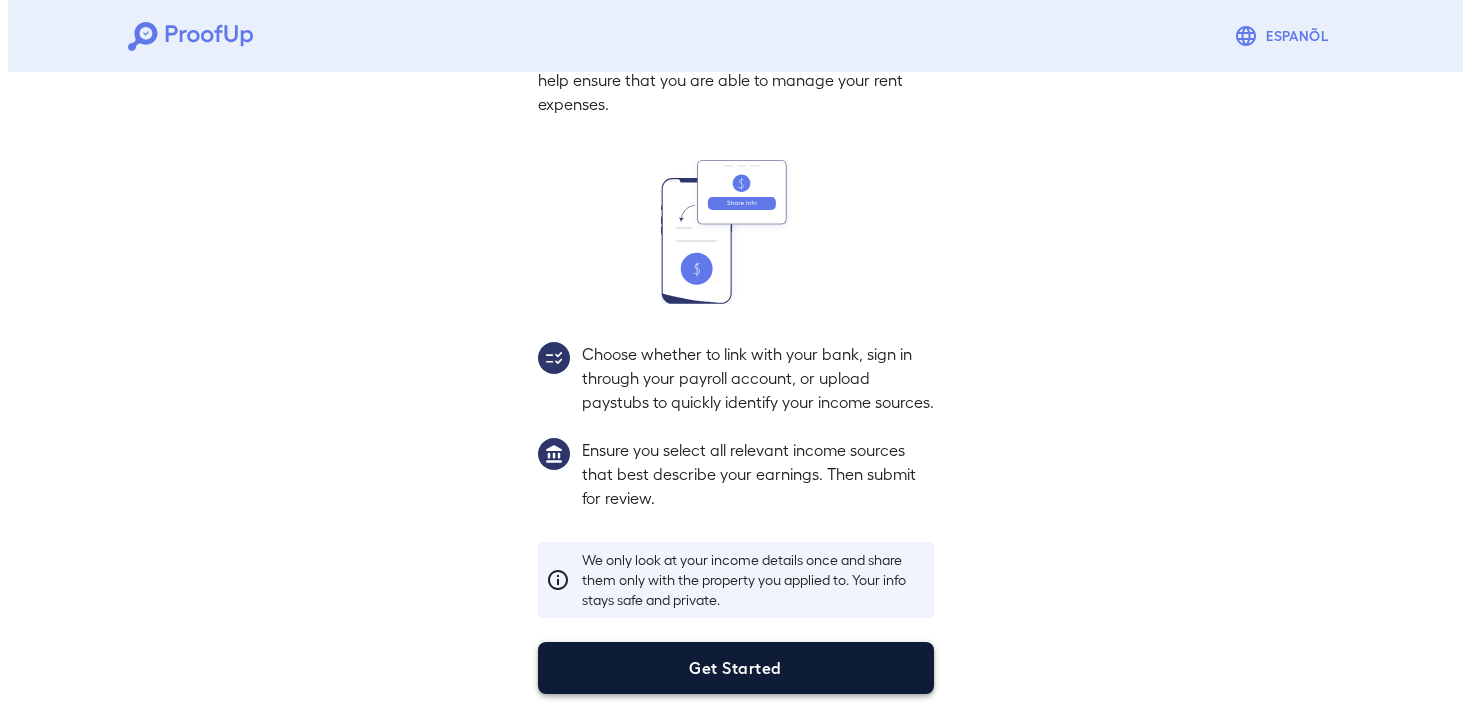 scroll, scrollTop: 38, scrollLeft: 0, axis: vertical 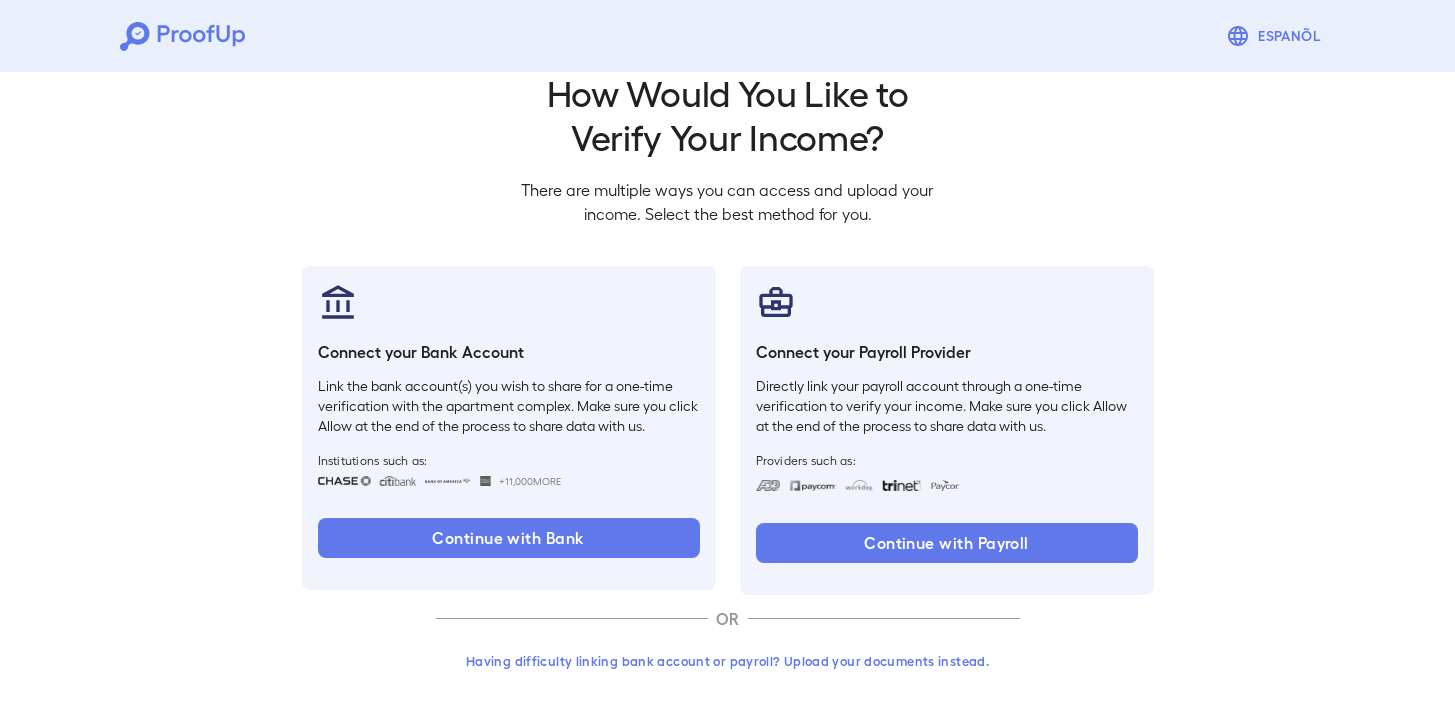 click on "Having difficulty linking bank account or payroll? Upload your documents instead." at bounding box center [728, 661] 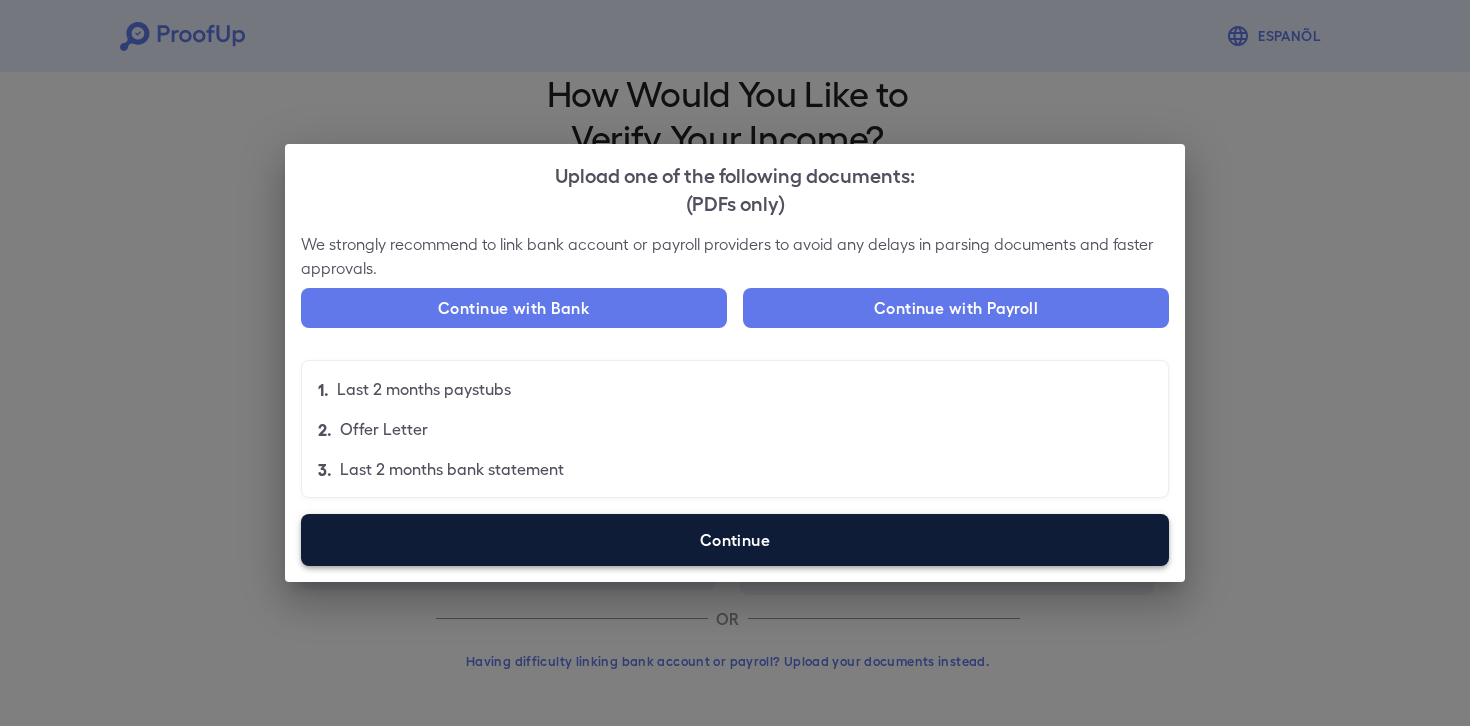 click on "Continue" at bounding box center [735, 540] 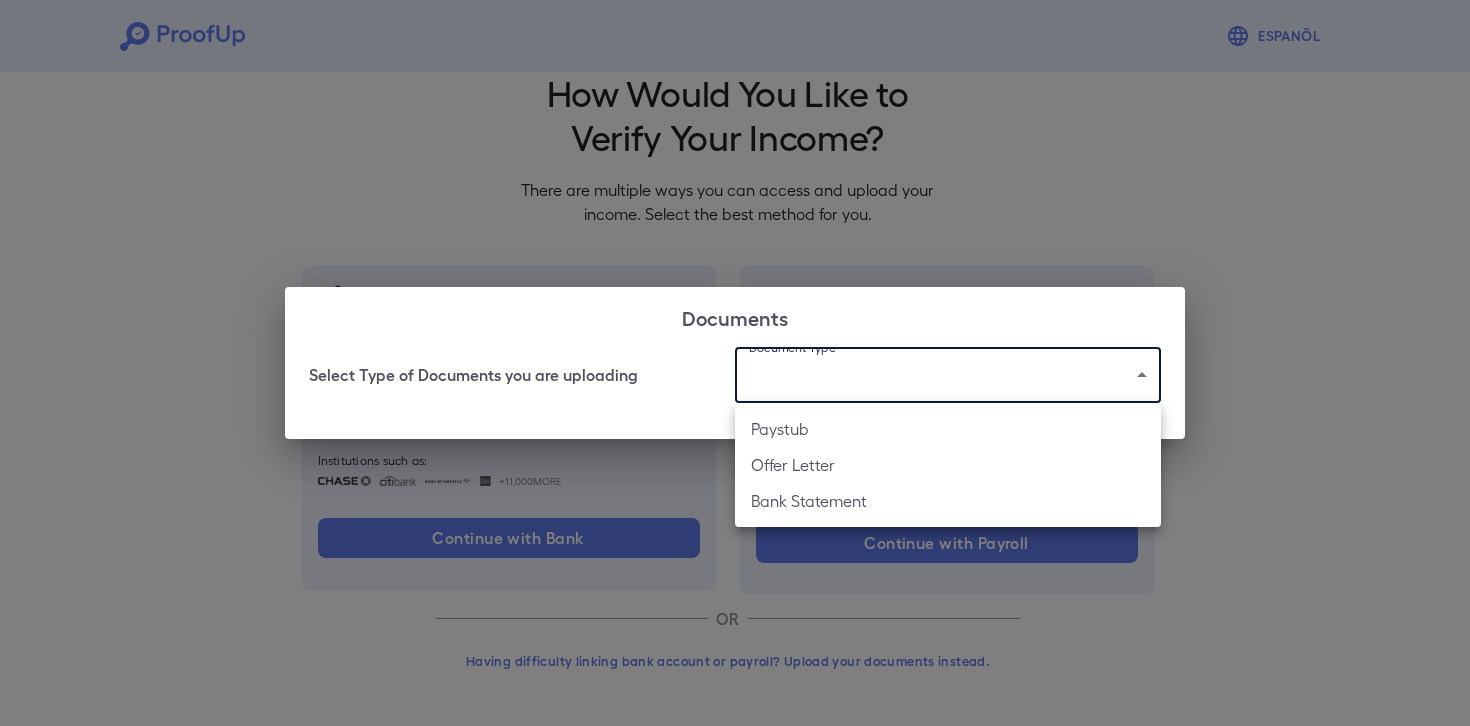 click on "Espanõl Go back How Would You Like to Verify Your Income? There are multiple ways you can access and upload your income. Select the best method for you. Connect your Bank Account Link the bank account(s) you wish to share for a one-time verification with the apartment complex. Make sure you click Allow at the end of the process to share data with us. Institutions such as: +11,000  More Continue with Bank Connect your Payroll Provider Directly link your payroll account through a one-time verification to verify your income. Make sure you click Allow at the end of the process to share data with us. Providers such as: Continue with Payroll OR Having difficulty linking bank account or payroll? Upload your documents instead. Documents Select Type of Documents you are uploading Document Type ​ ​ Paystub Offer Letter Bank Statement" at bounding box center [735, 344] 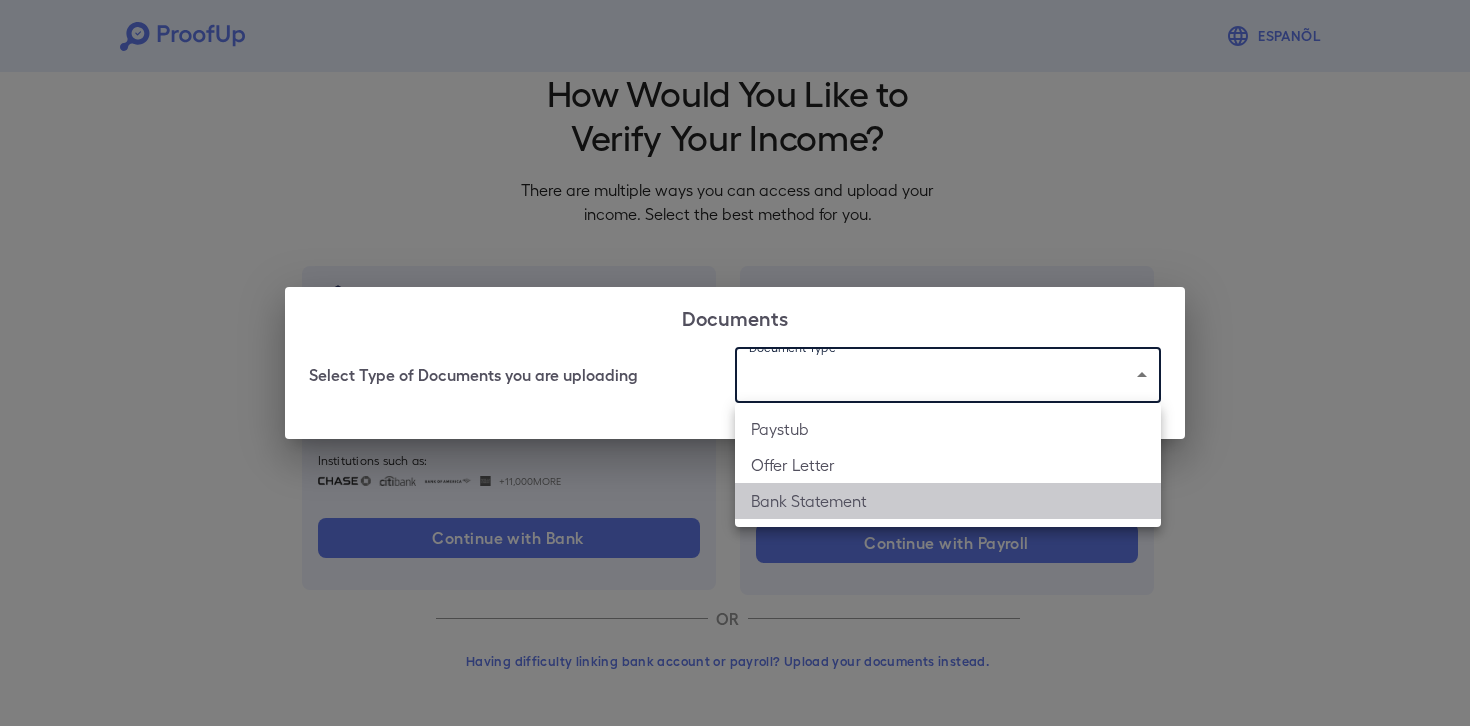 click on "Bank Statement" at bounding box center [948, 501] 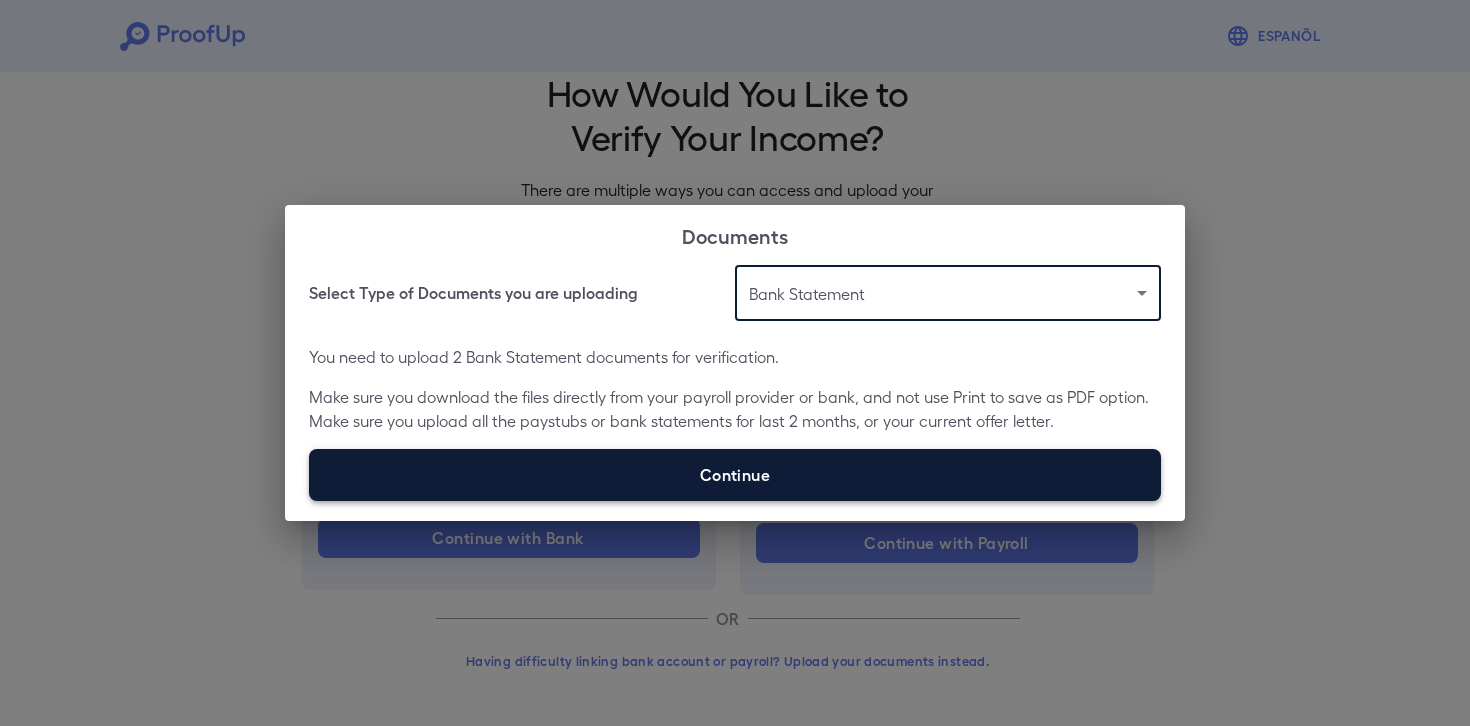 click on "Continue" at bounding box center [735, 475] 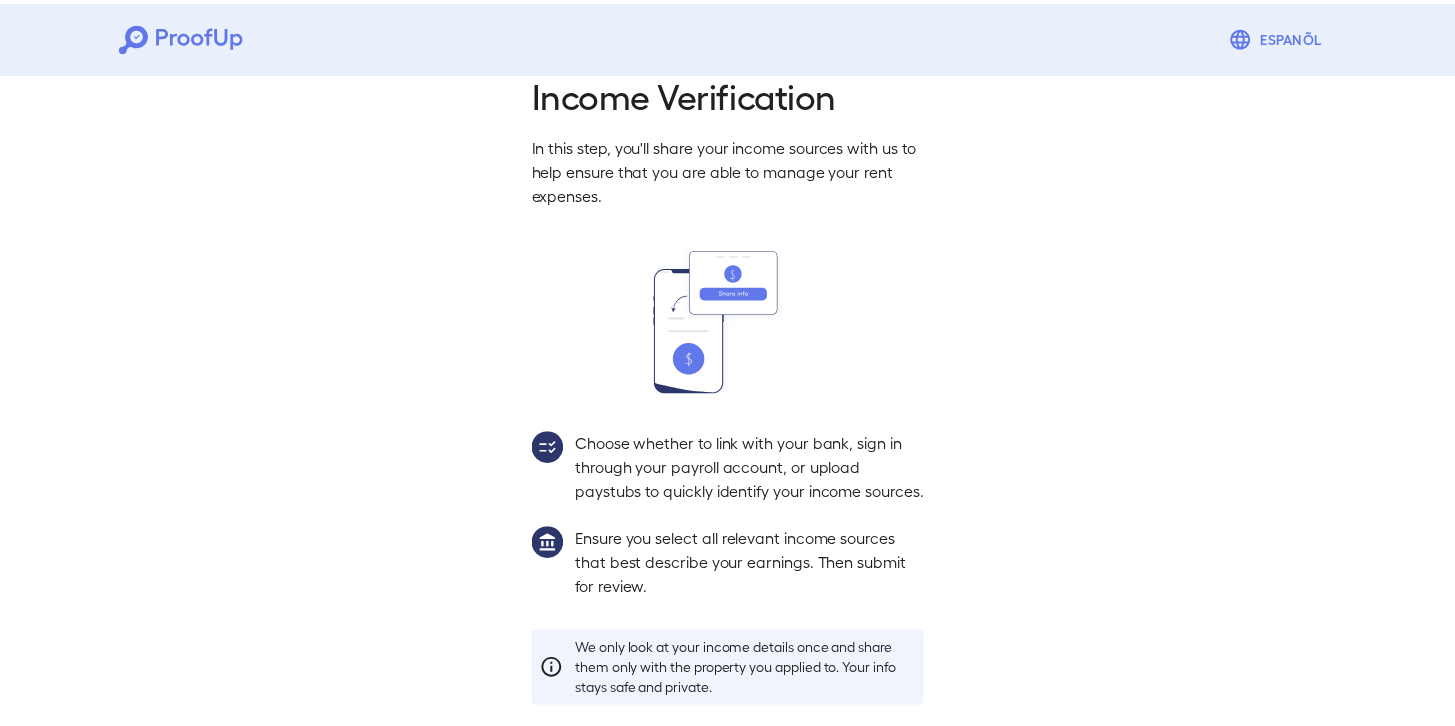scroll, scrollTop: 151, scrollLeft: 0, axis: vertical 